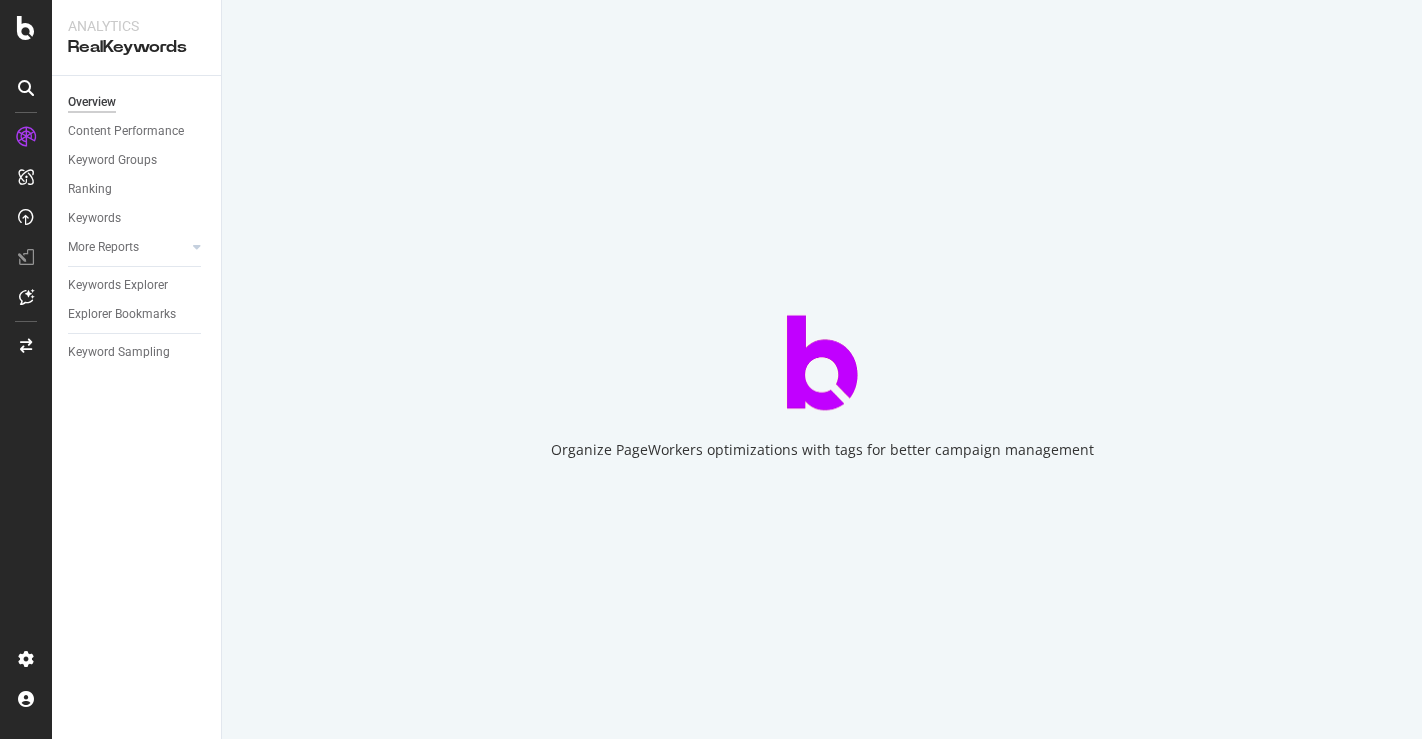 scroll, scrollTop: 0, scrollLeft: 0, axis: both 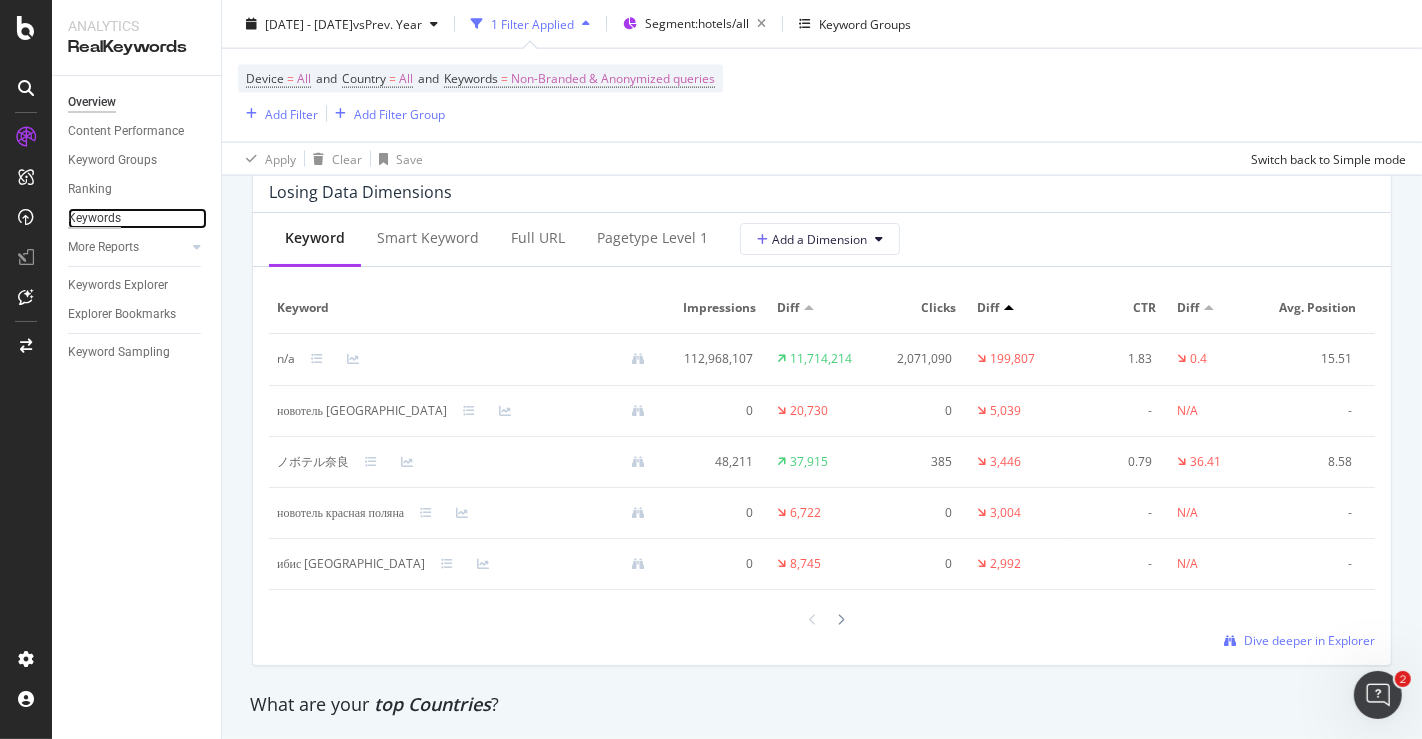 click on "Keywords" at bounding box center (94, 218) 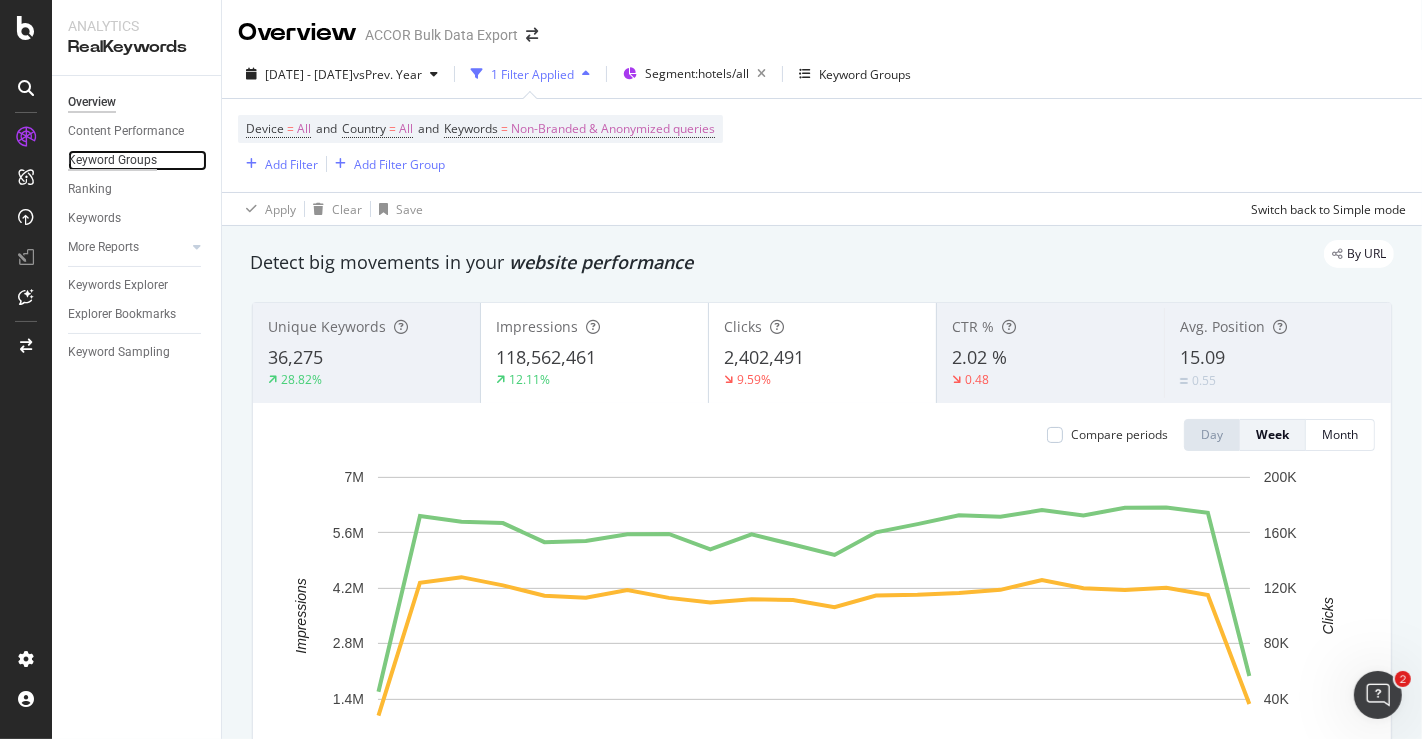 click on "Keyword Groups" at bounding box center [112, 160] 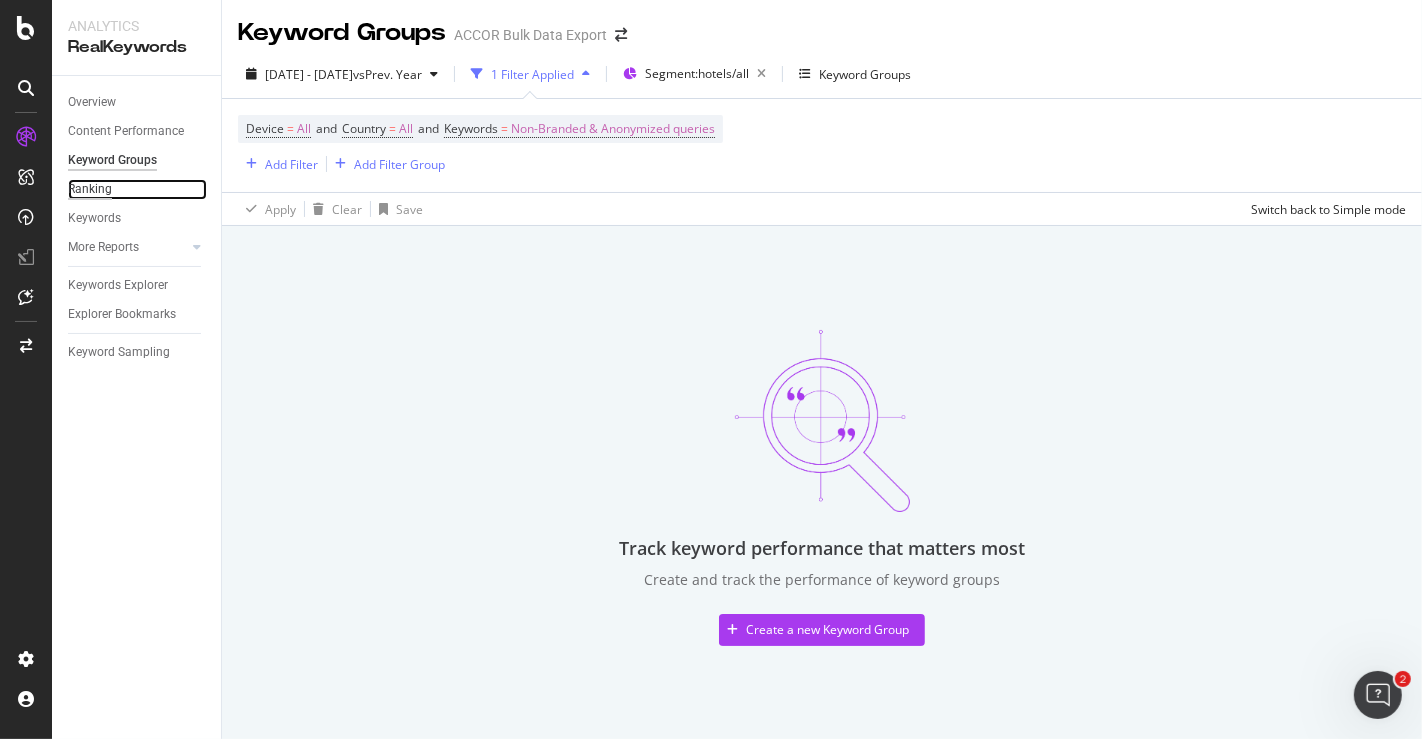 click on "Ranking" at bounding box center [90, 189] 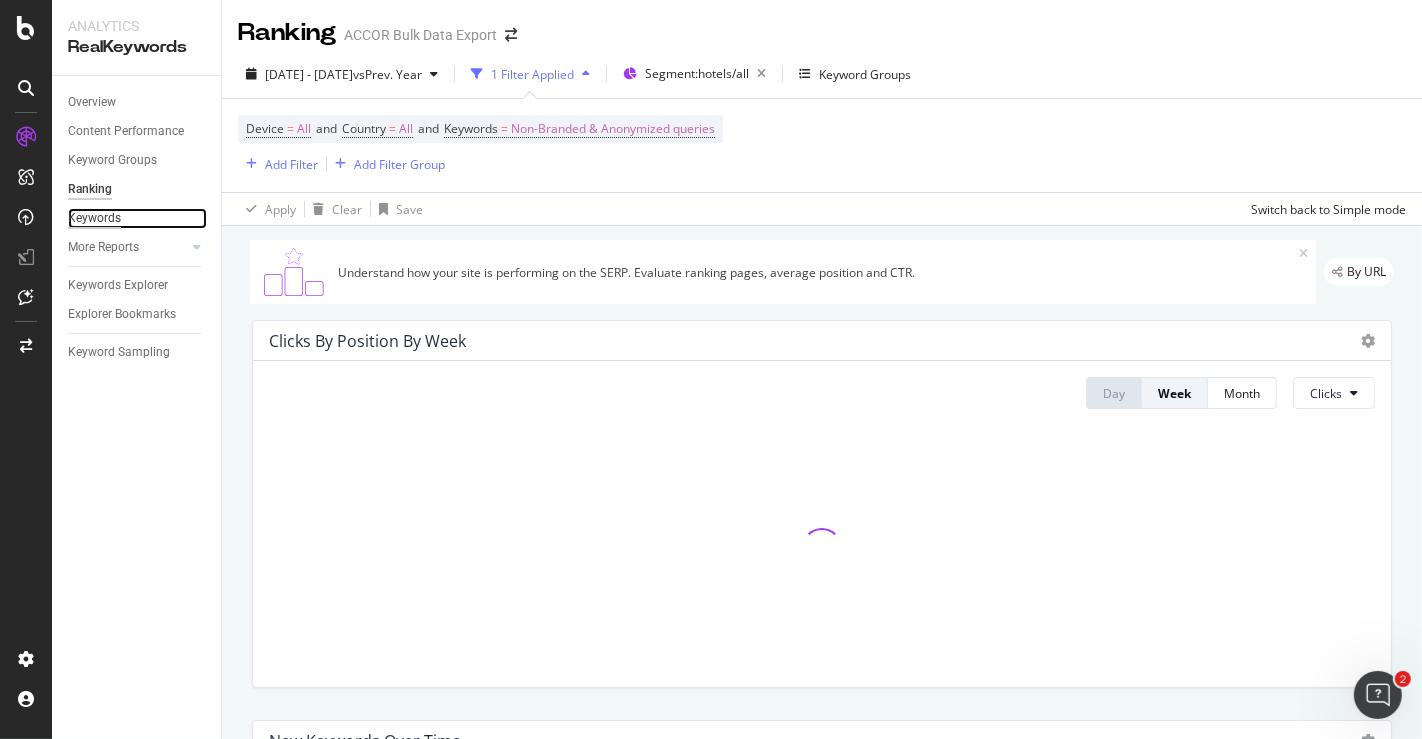 click on "Keywords" at bounding box center [94, 218] 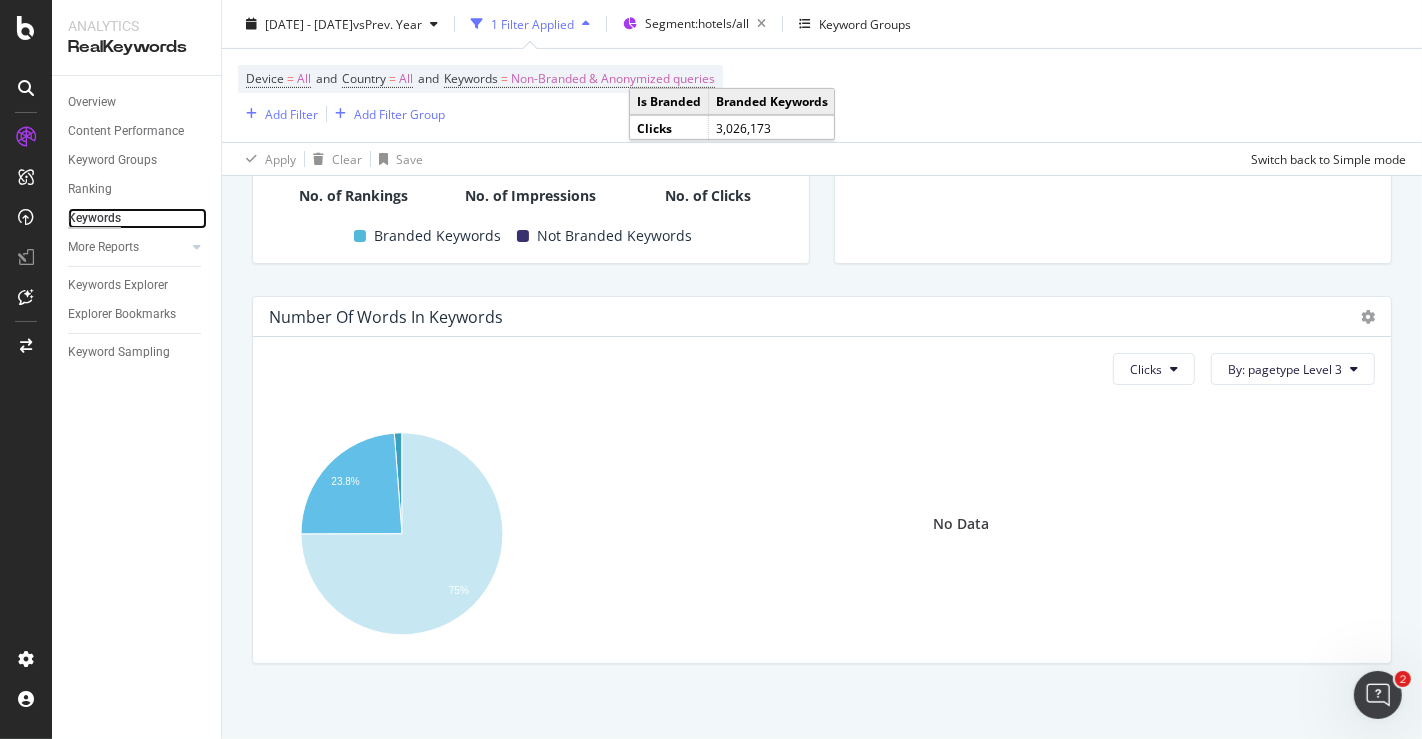 scroll, scrollTop: 634, scrollLeft: 0, axis: vertical 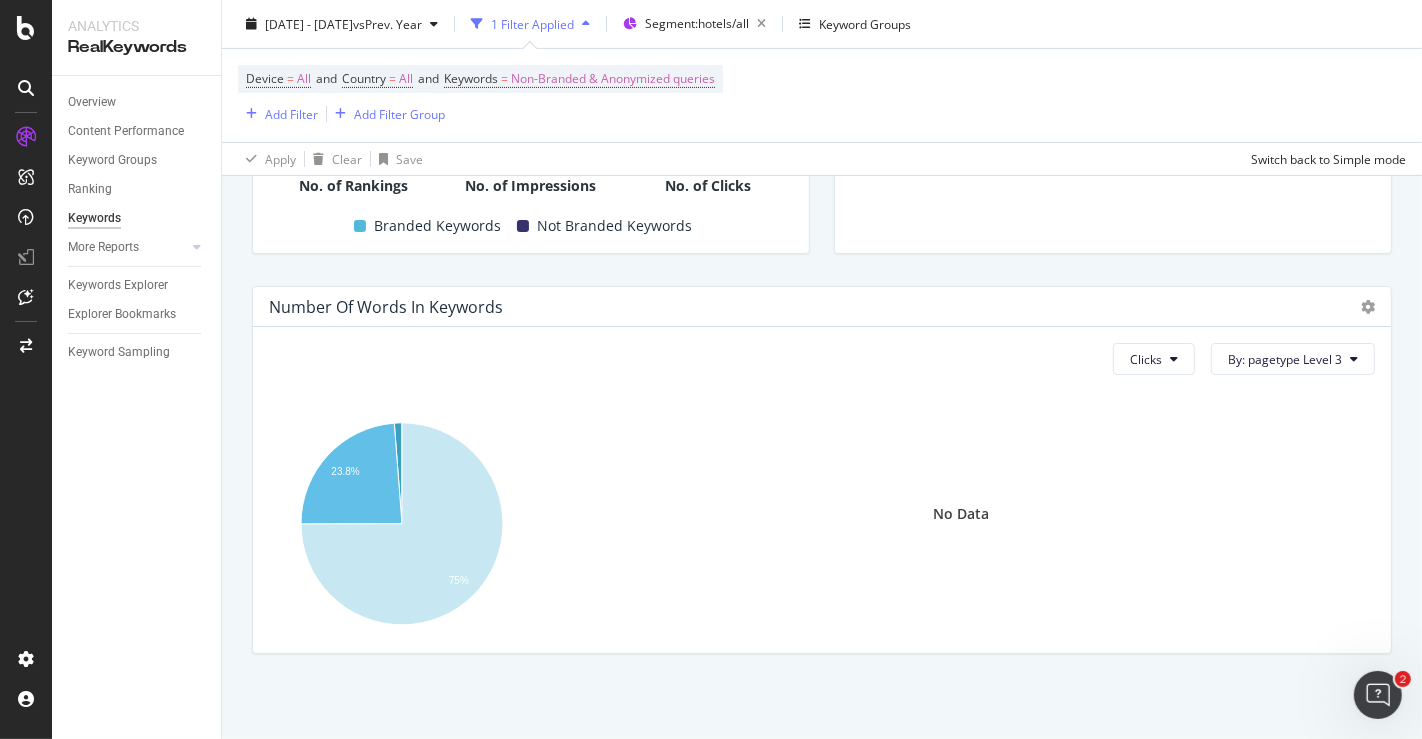 click on "Hold CTRL while clicking to filter the report. 23.8% 76.2% Is Branded No. of Rankings Branded Keywords 145,020 Not Branded Keywords 45,334 23.8% No. of Rankings Hold CTRL while clicking to filter the report. 15.5% 84.5% Is Branded Impressions Branded Keywords 30,532,966 Not Branded Keywords 5,594,354 15.5% No. of Impressions Hold CTRL while clicking to filter the report. 9.9% 90.1% Is Branded Clicks Branded Keywords 3,026,173 Not Branded Keywords 331,401 9.9% No. of Clicks Branded Keywords Not Branded Keywords" at bounding box center (531, 90) 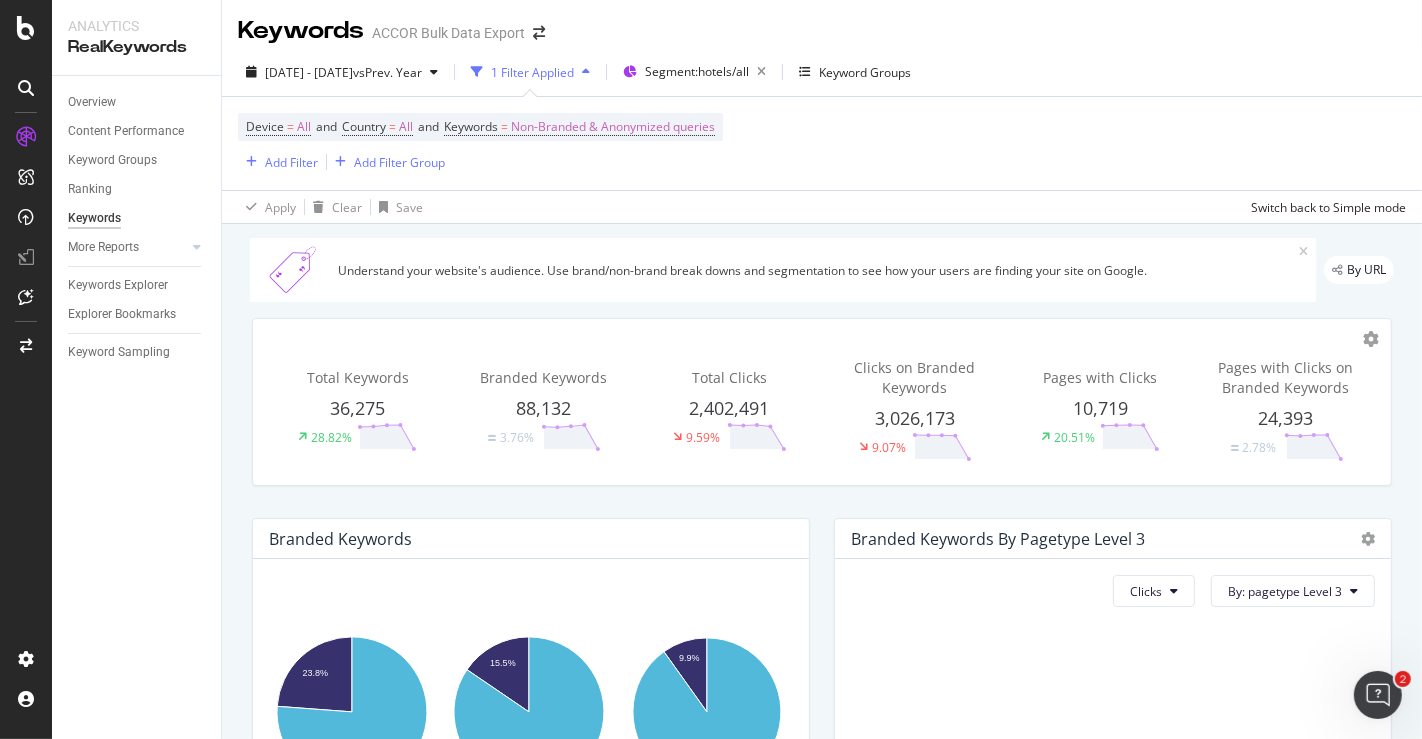 scroll, scrollTop: 0, scrollLeft: 0, axis: both 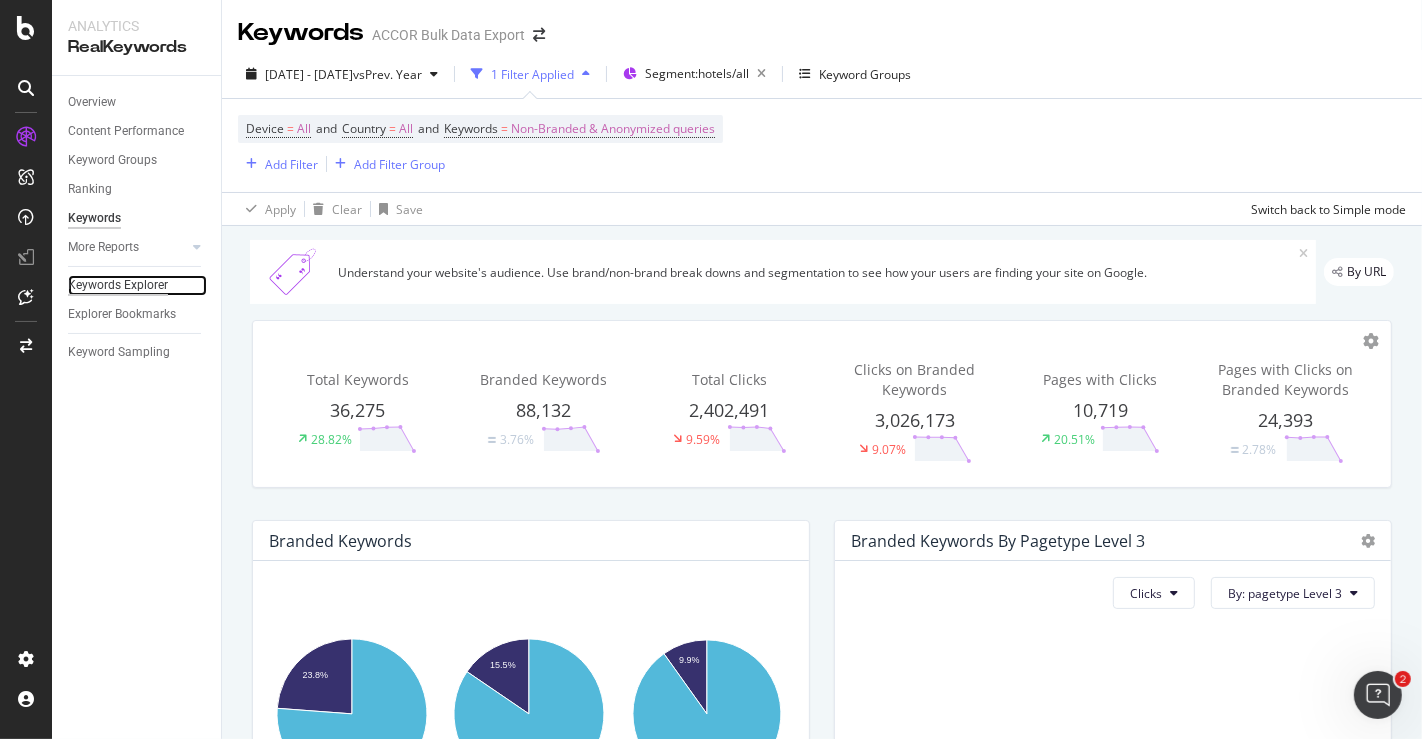 click on "Keywords Explorer" at bounding box center [118, 285] 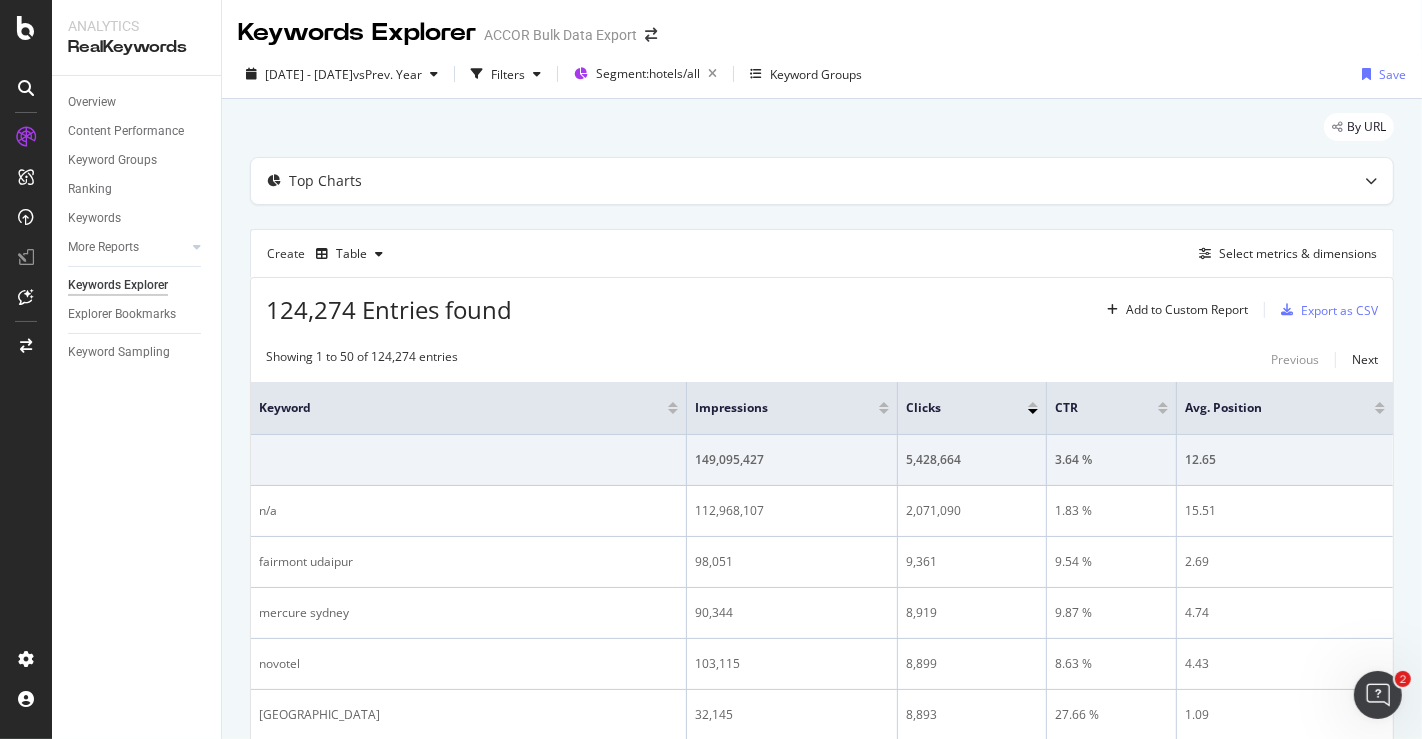 click at bounding box center (884, 411) 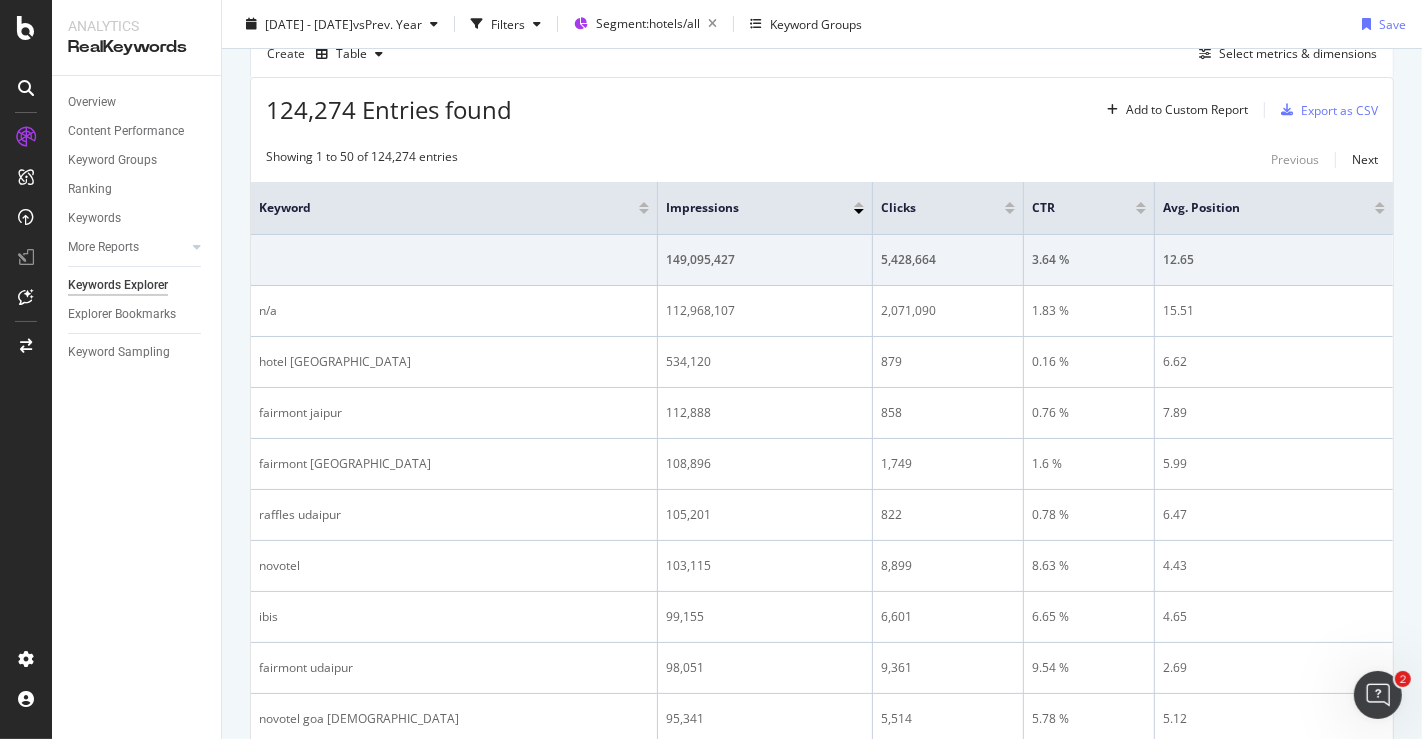 scroll, scrollTop: 0, scrollLeft: 0, axis: both 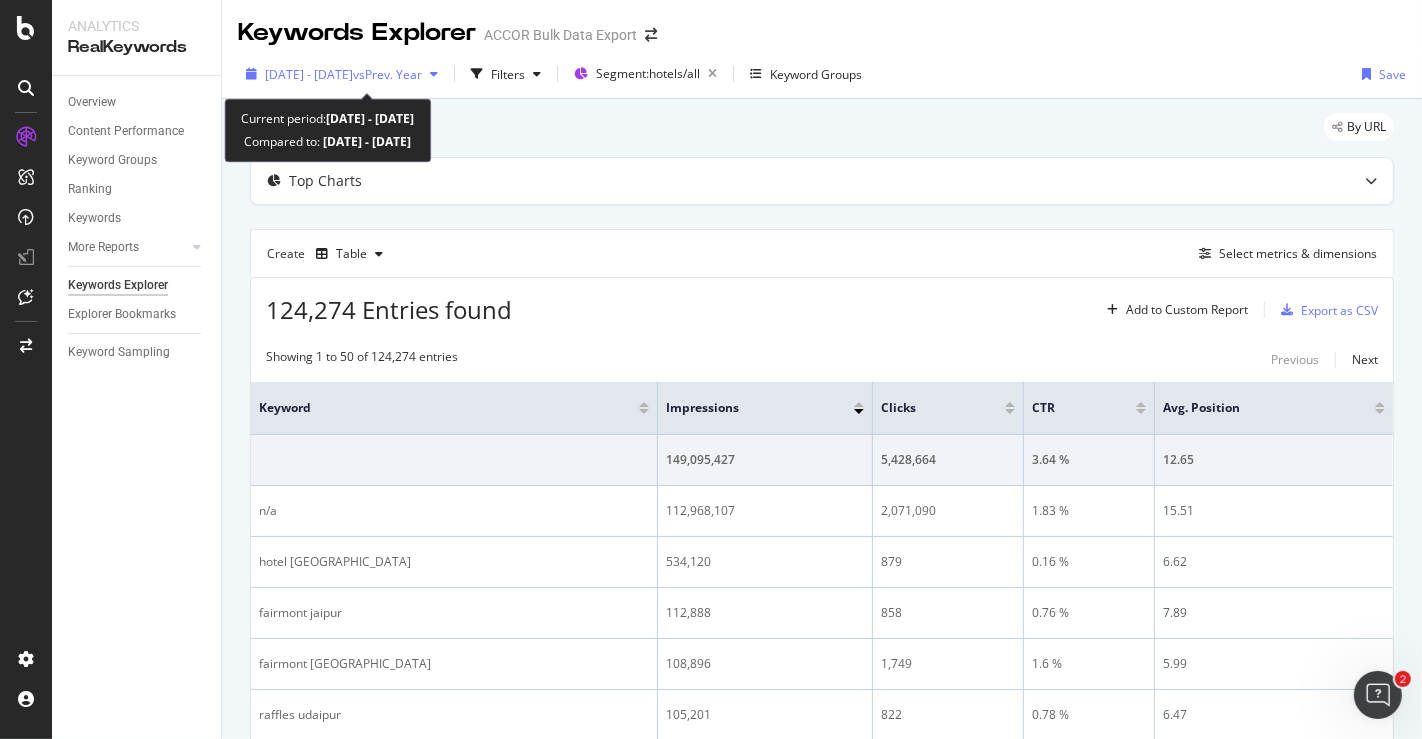 click on "vs  Prev. Year" at bounding box center (387, 74) 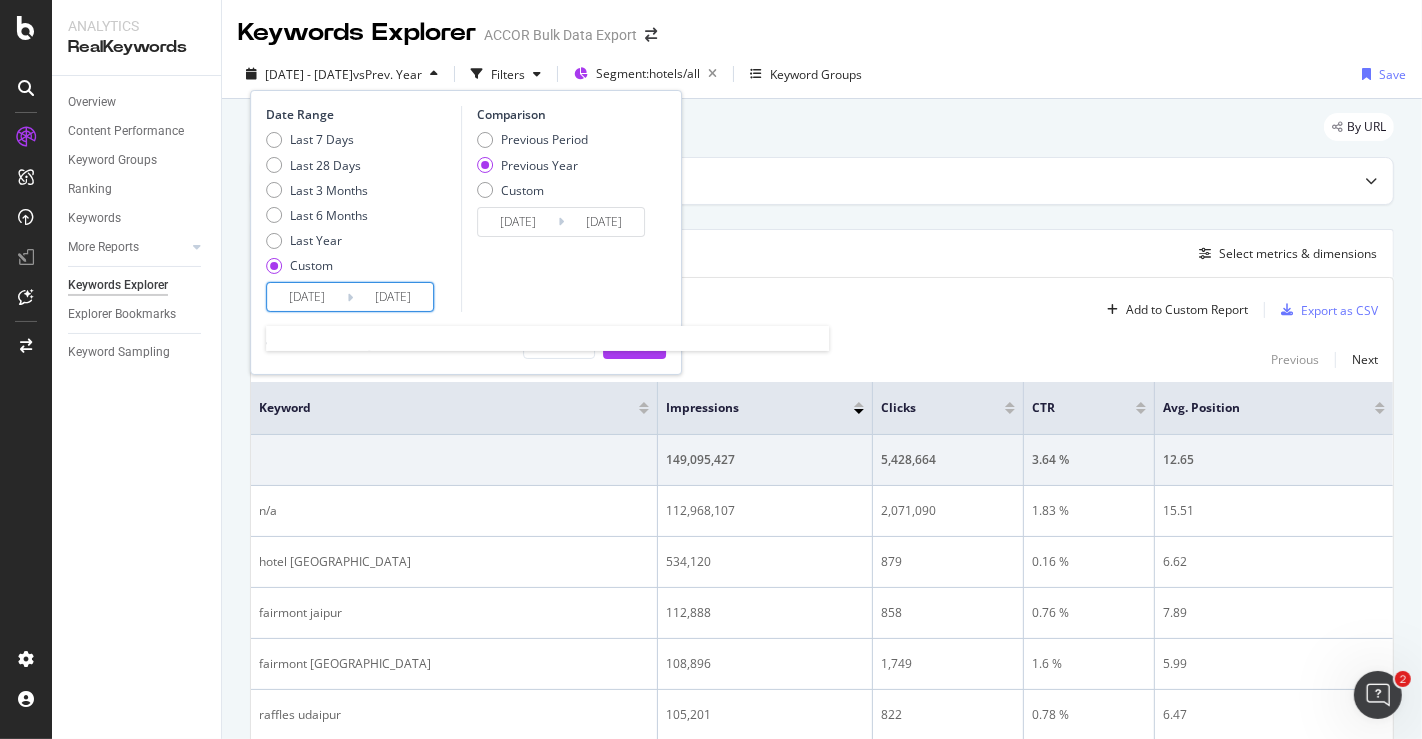 click on "[DATE]" at bounding box center (393, 297) 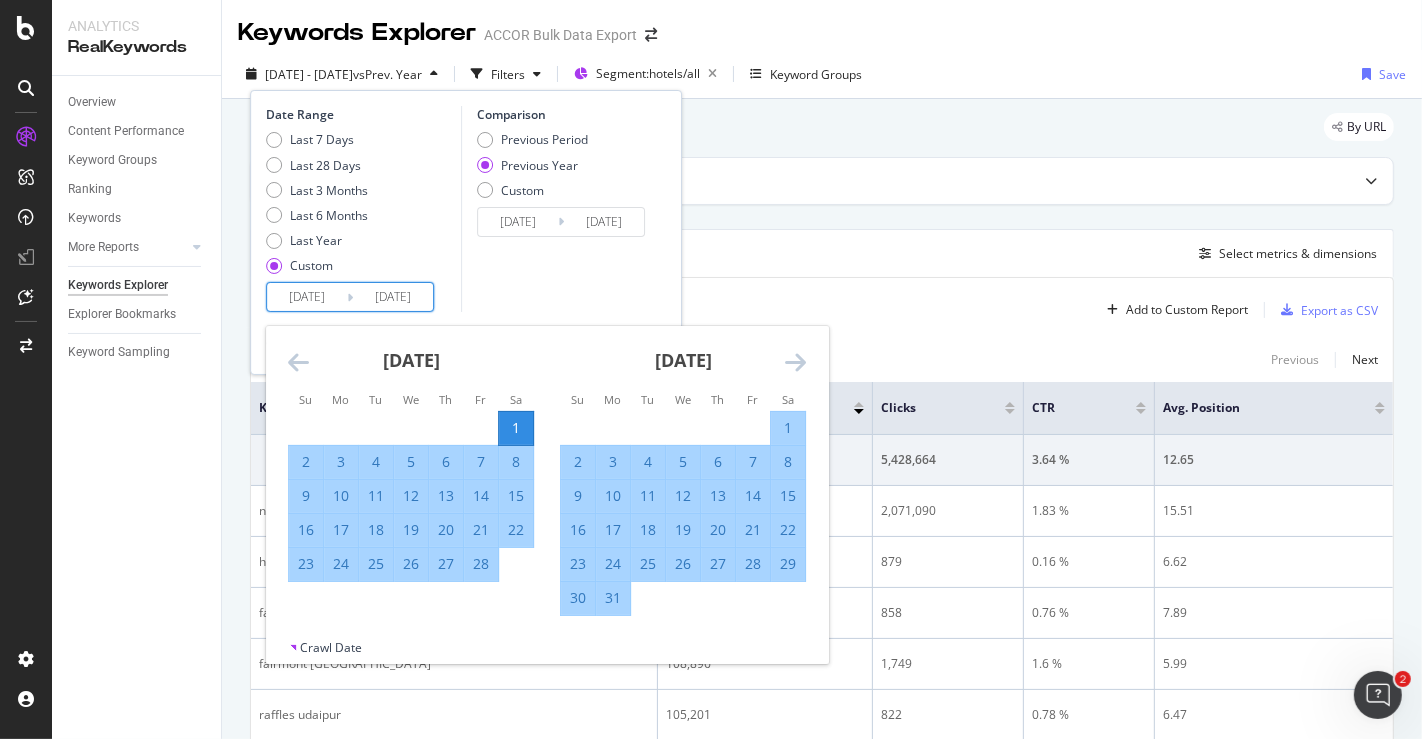 click on "Comparison Previous Period Previous Year Custom [DATE] Navigate forward to interact with the calendar and select a date. Press the question mark key to get the keyboard shortcuts for changing dates. [DATE] Navigate backward to interact with the calendar and select a date. Press the question mark key to get the keyboard shortcuts for changing dates." at bounding box center [556, 209] 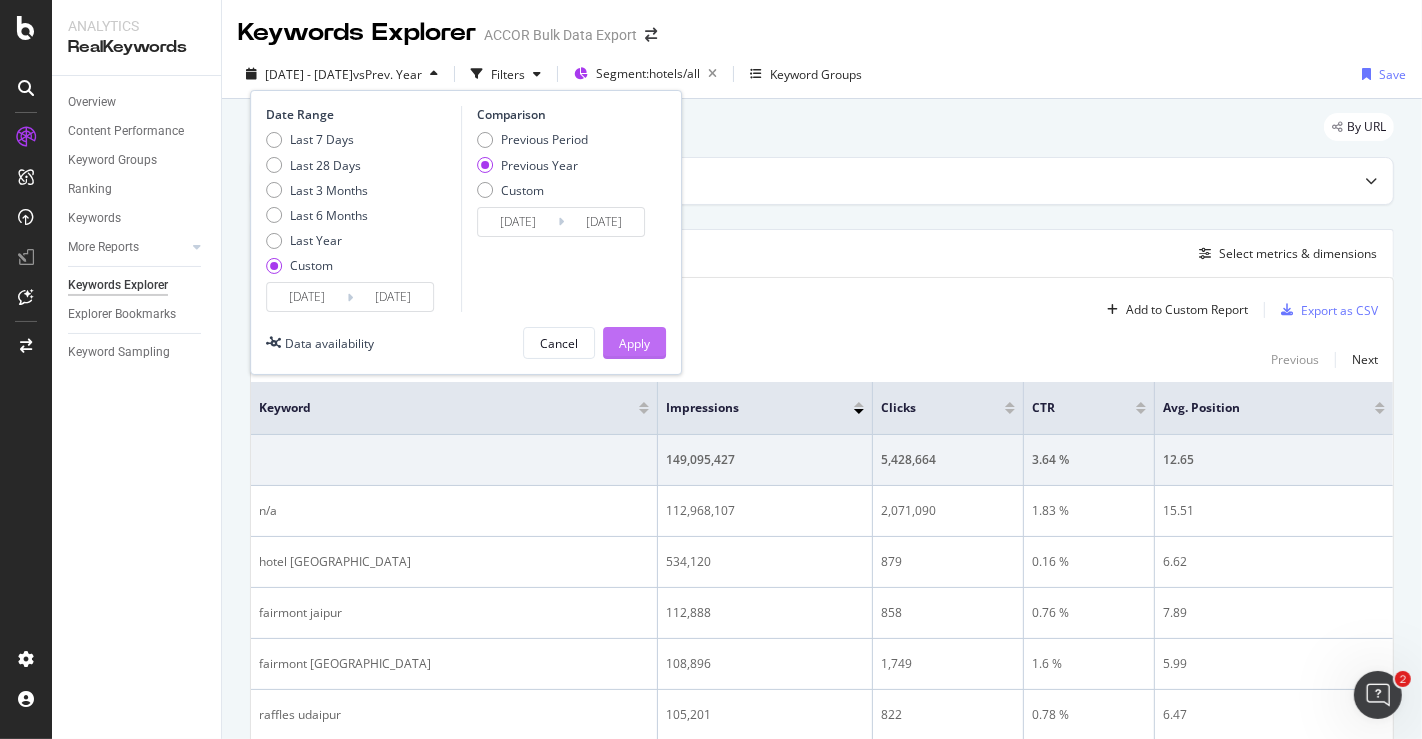 click on "Apply" at bounding box center [634, 343] 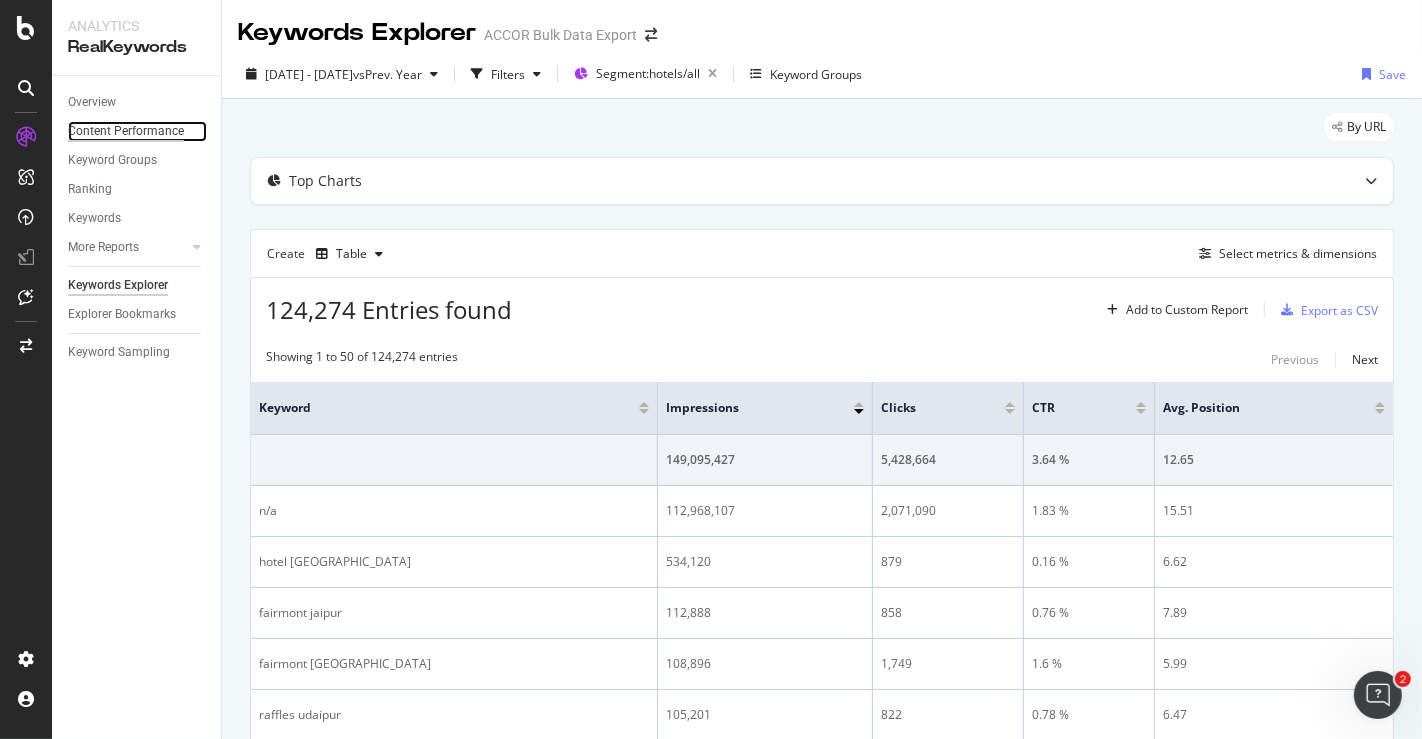 click on "Content Performance" at bounding box center [126, 131] 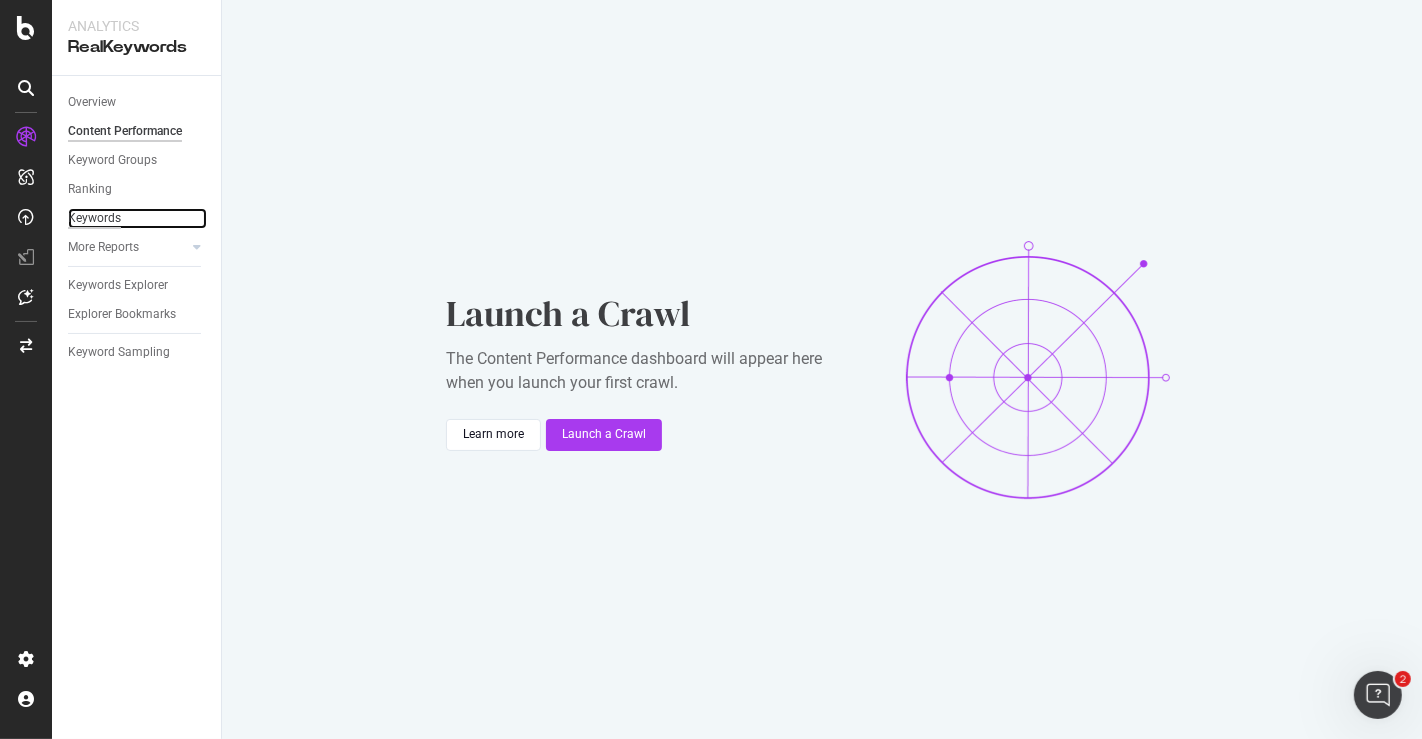 click on "Keywords" at bounding box center (94, 218) 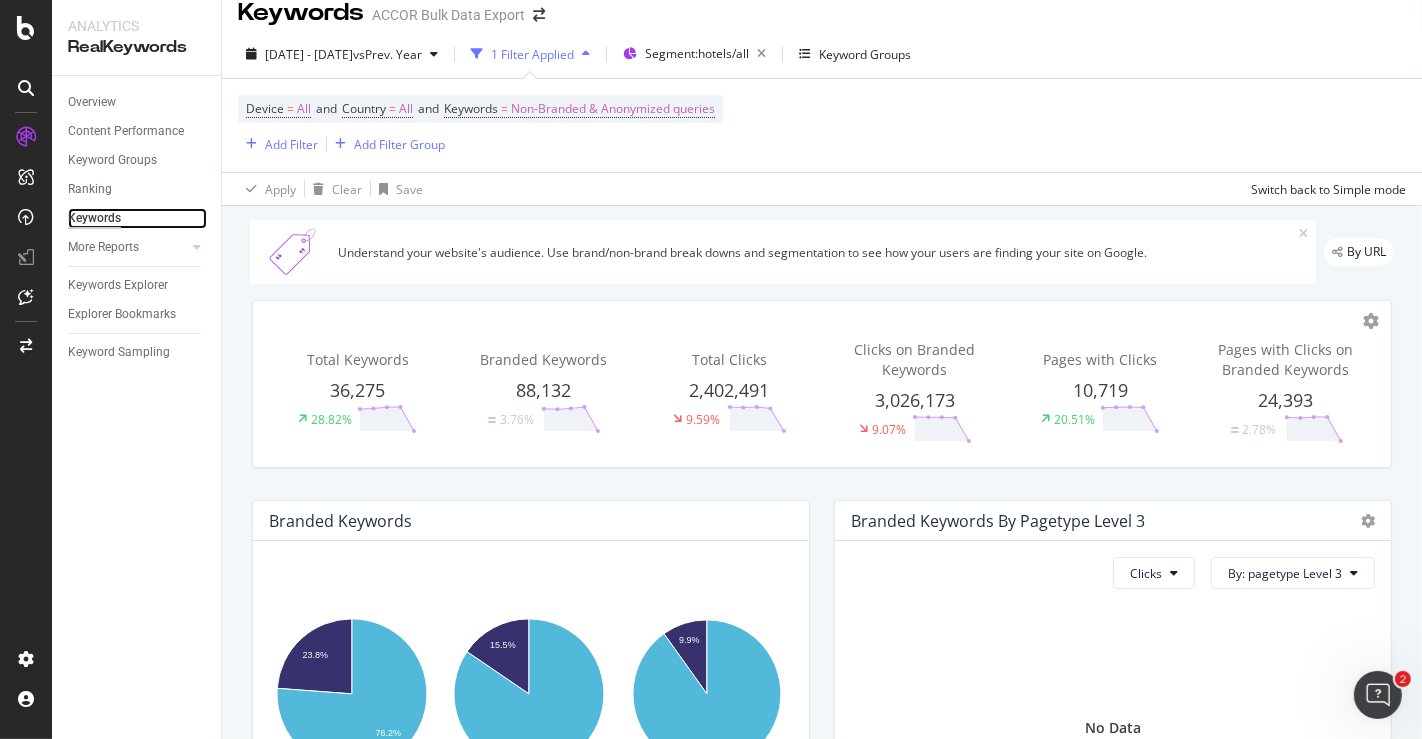 scroll, scrollTop: 0, scrollLeft: 0, axis: both 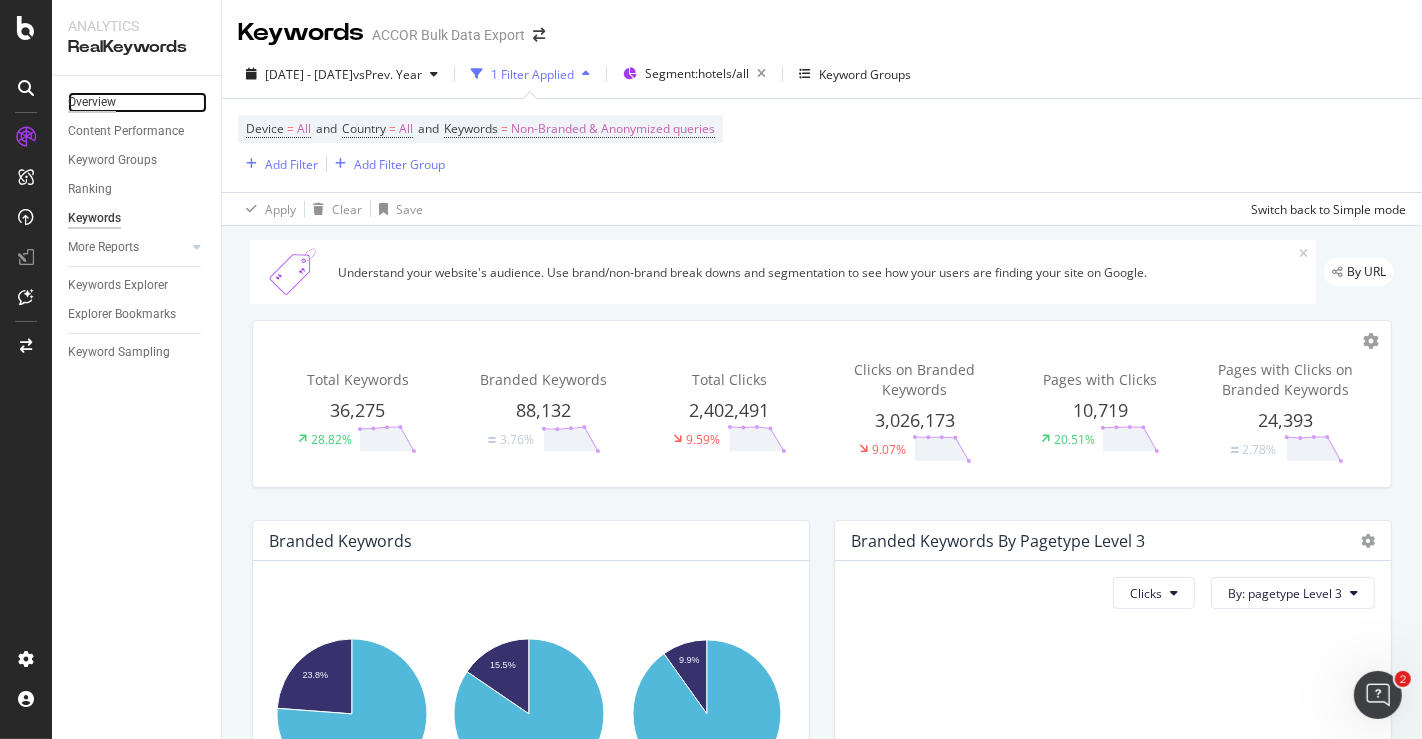 click on "Overview" at bounding box center [92, 102] 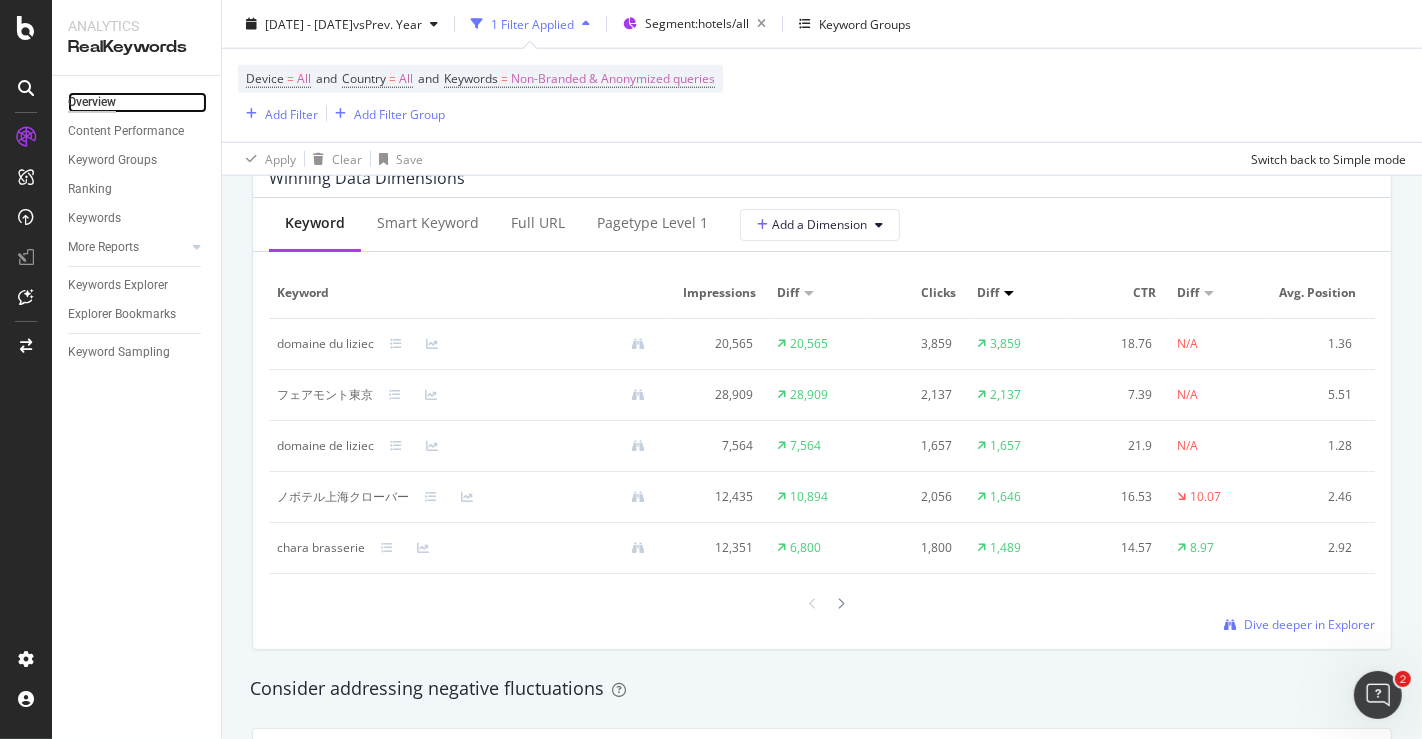 scroll, scrollTop: 1845, scrollLeft: 0, axis: vertical 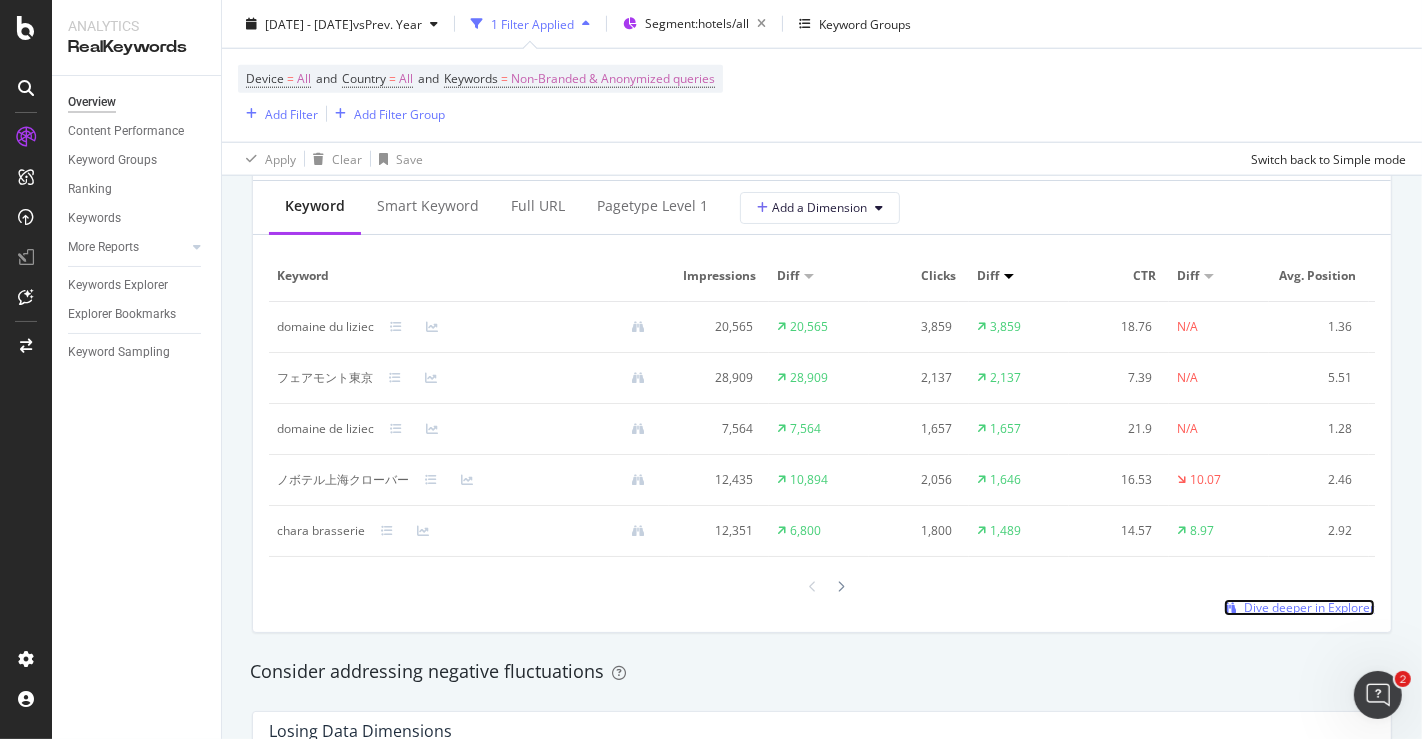 click on "Dive deeper in Explorer" at bounding box center [1309, 607] 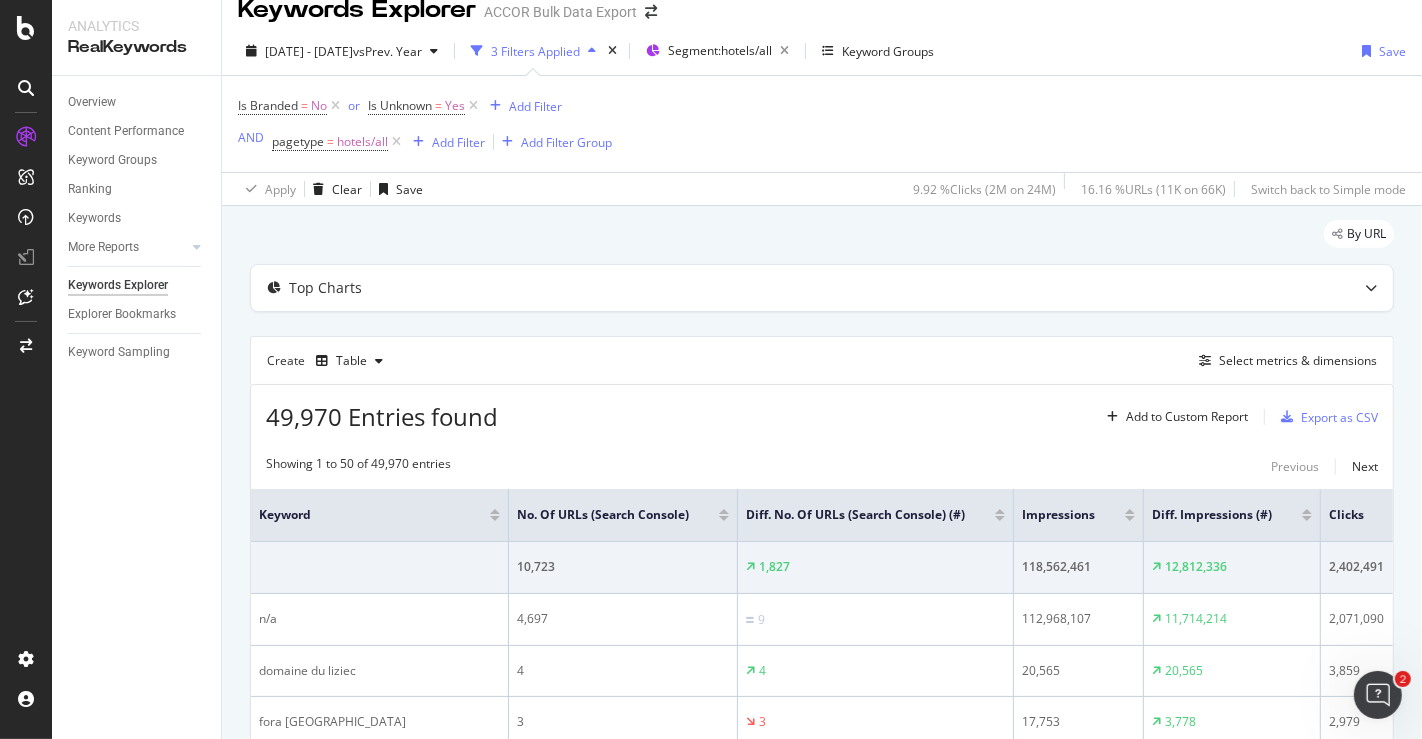 scroll, scrollTop: 0, scrollLeft: 0, axis: both 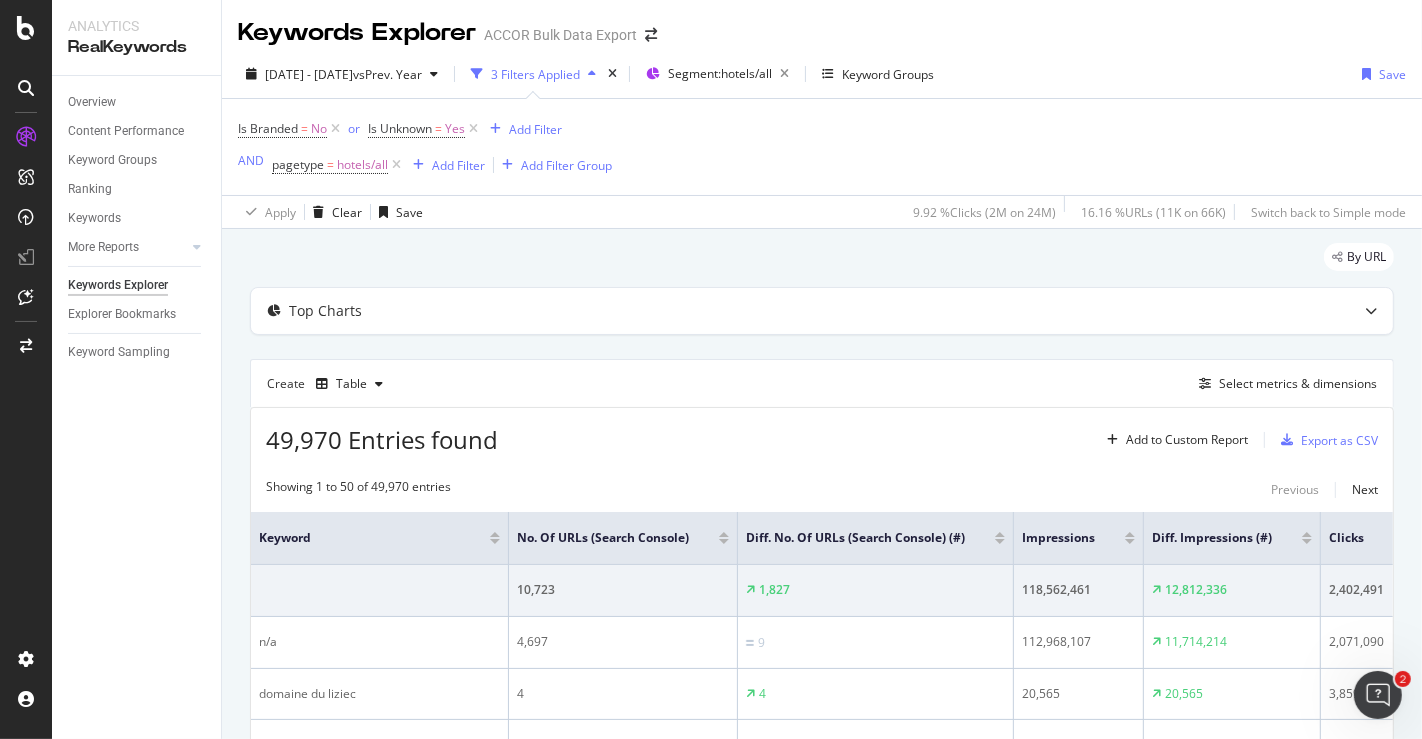 click on "Is Unknown   =     Yes" at bounding box center (425, 129) 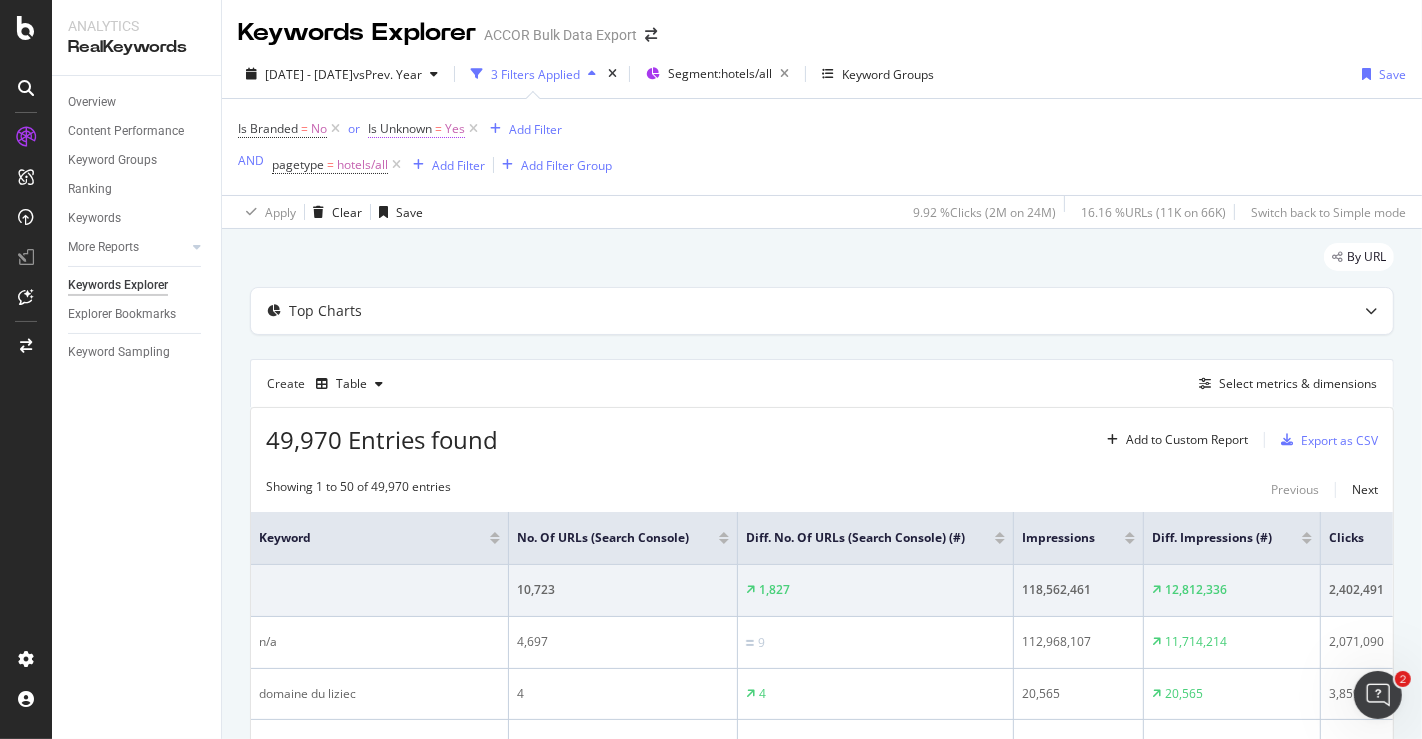 click on "=" at bounding box center [438, 128] 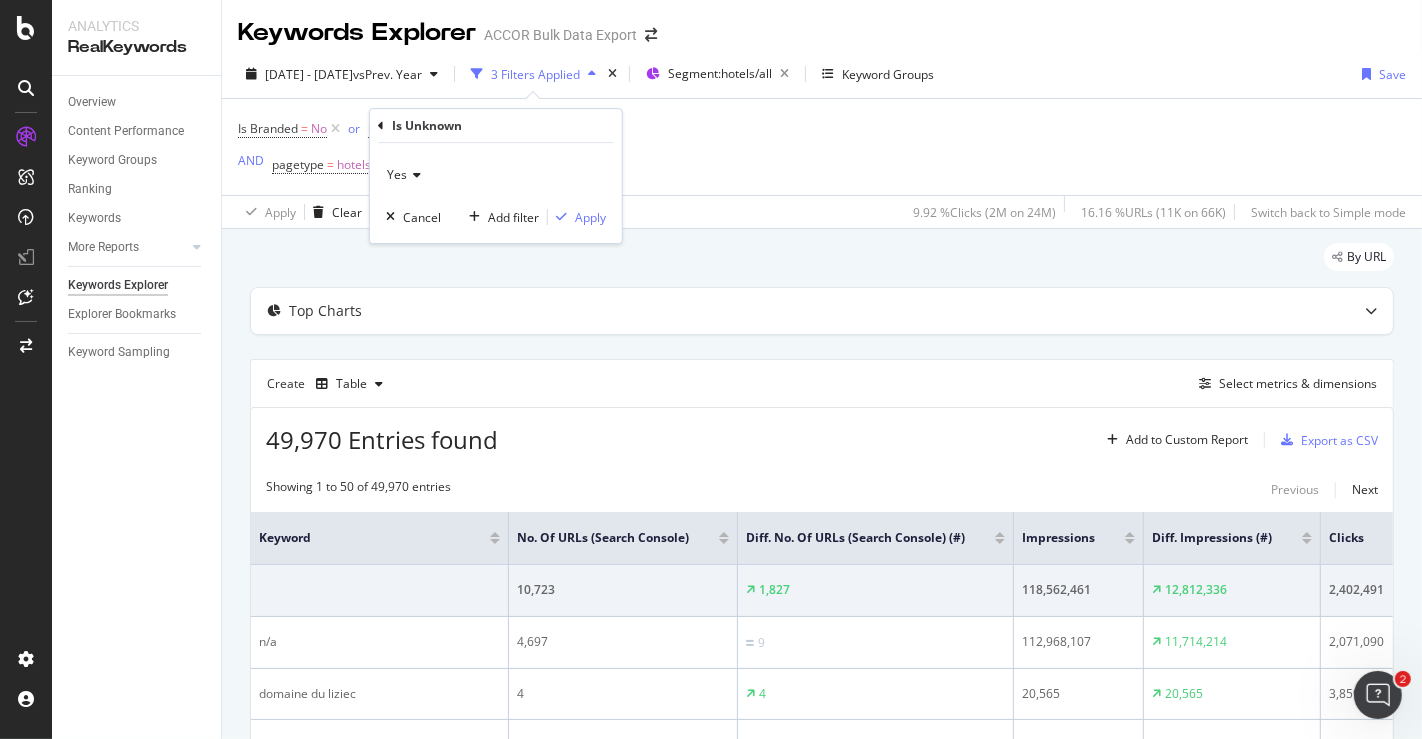 click on "By URL" at bounding box center [822, 265] 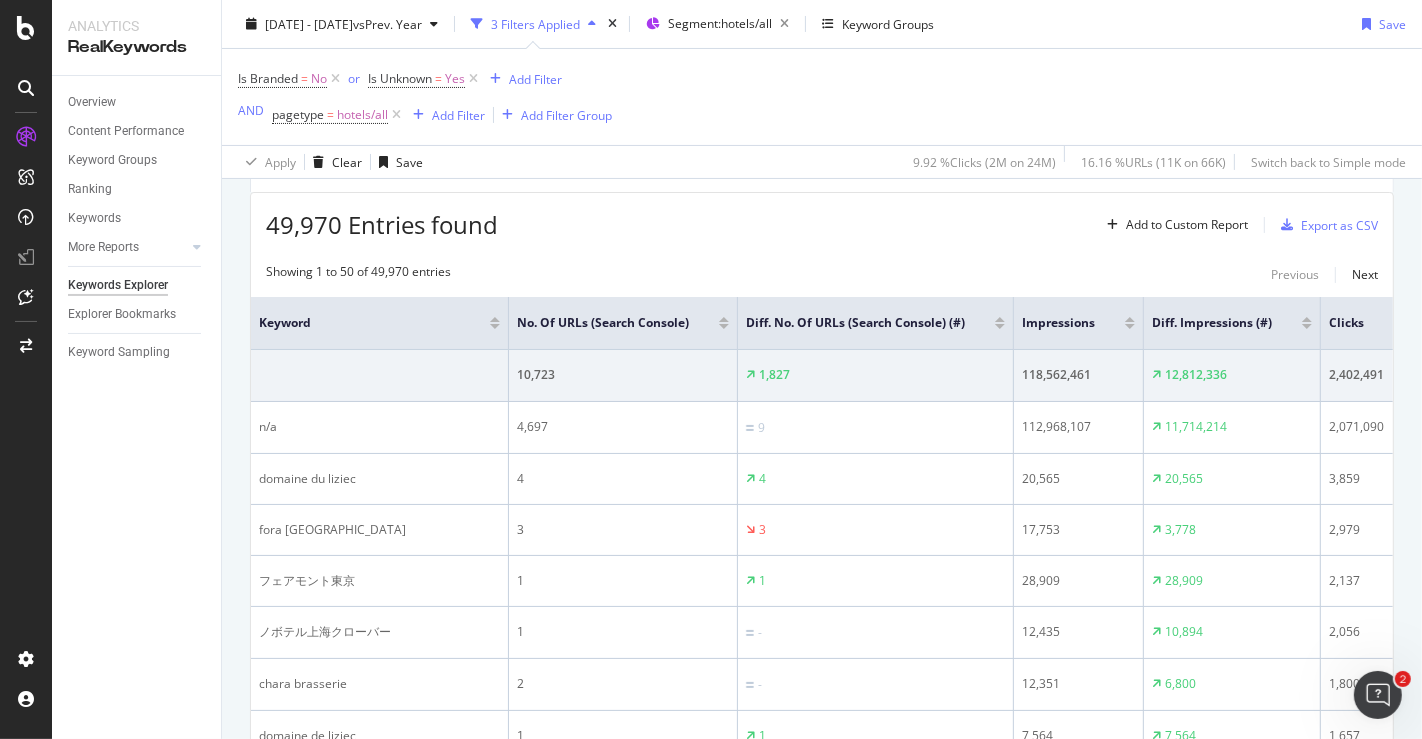 scroll, scrollTop: 251, scrollLeft: 0, axis: vertical 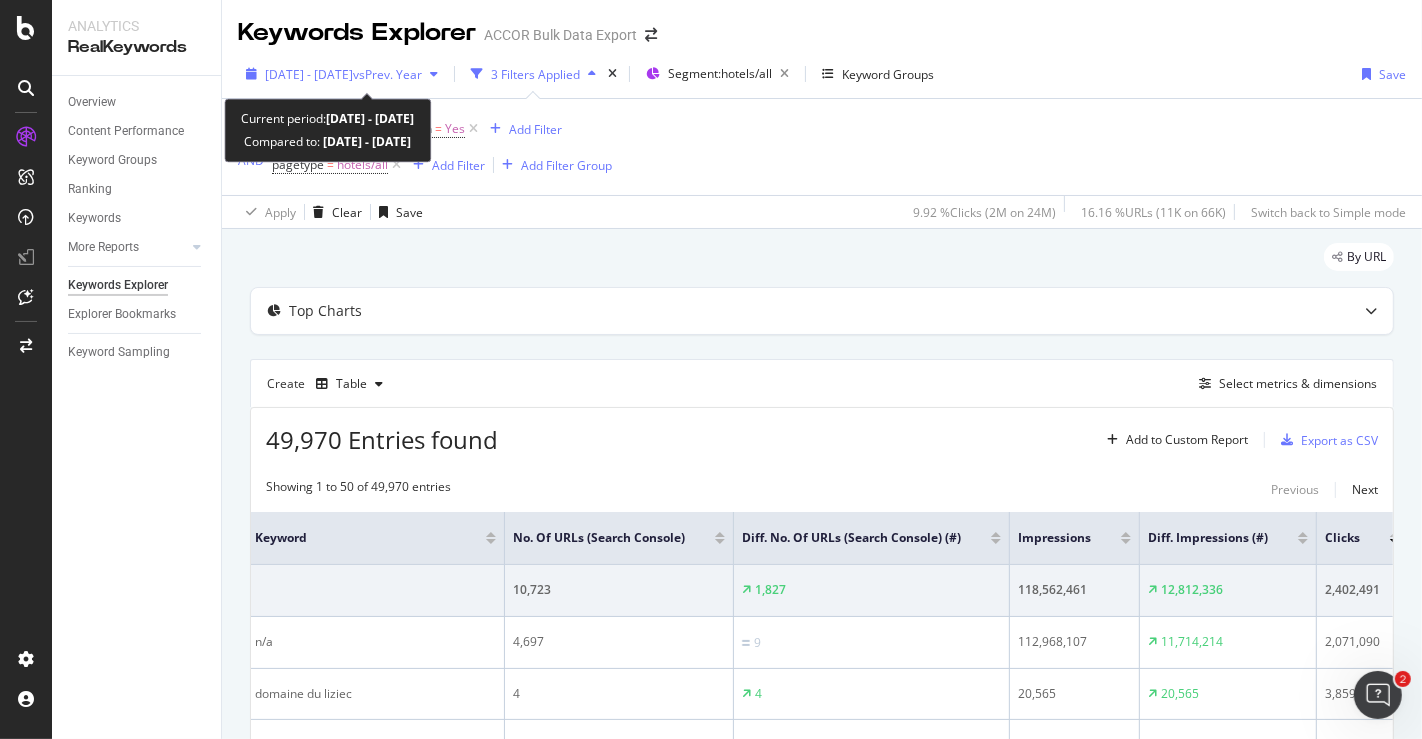 click on "[DATE] - [DATE]  vs  Prev. Year" at bounding box center [342, 74] 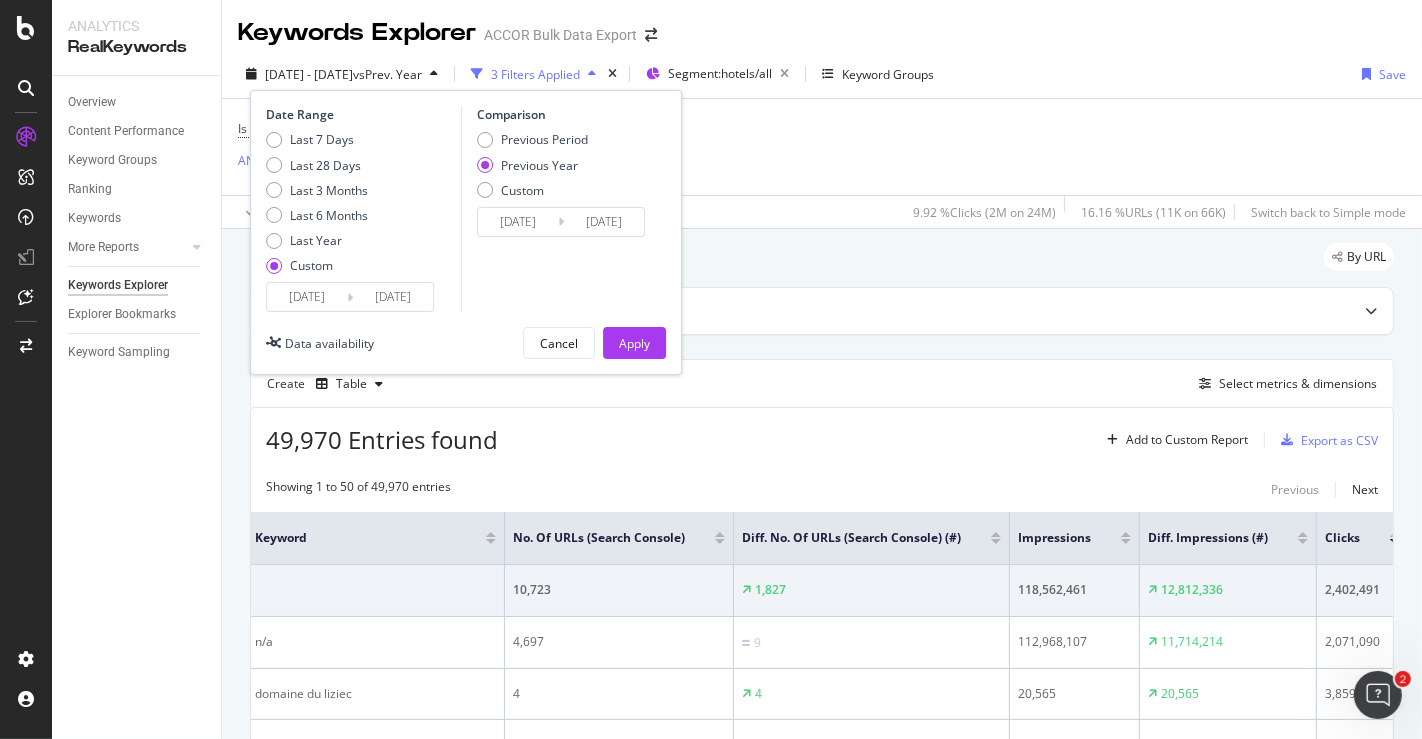 click on "[DATE]" at bounding box center (307, 297) 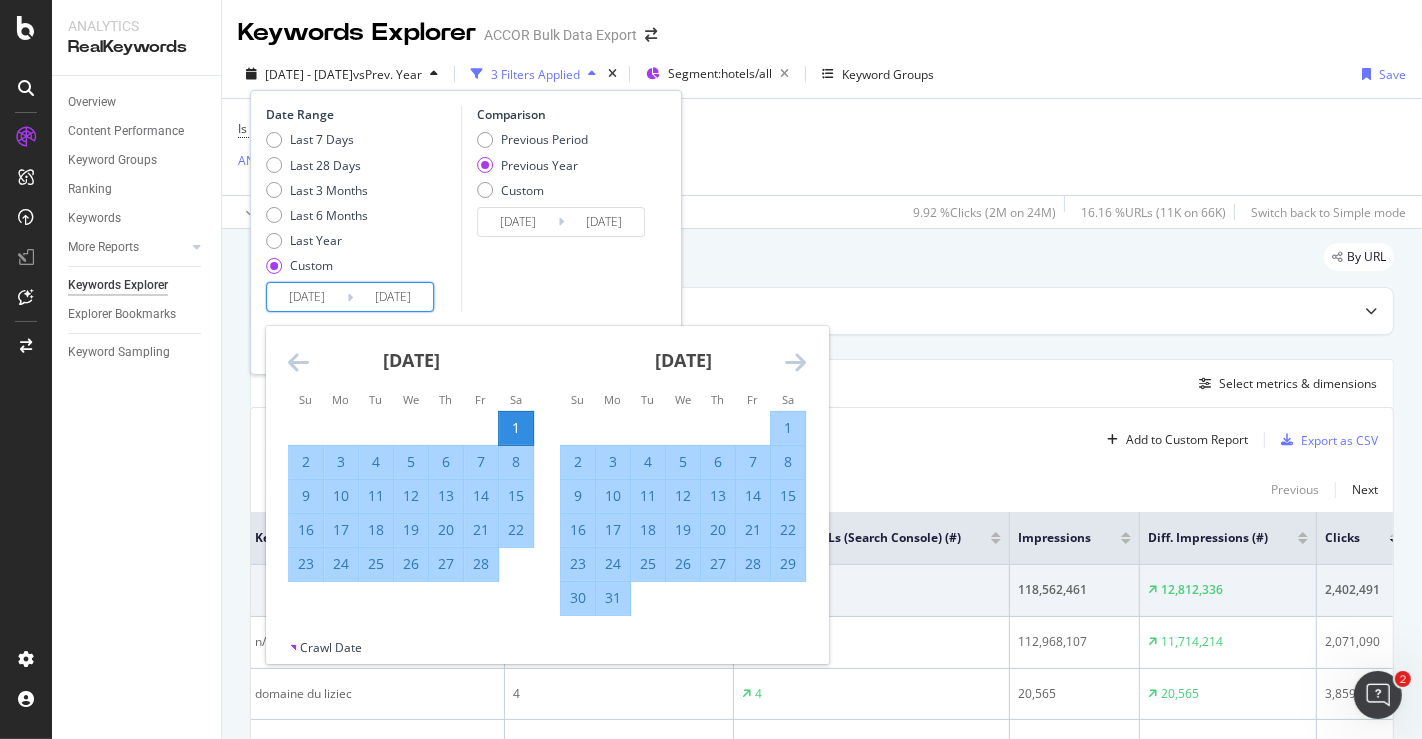click at bounding box center (795, 362) 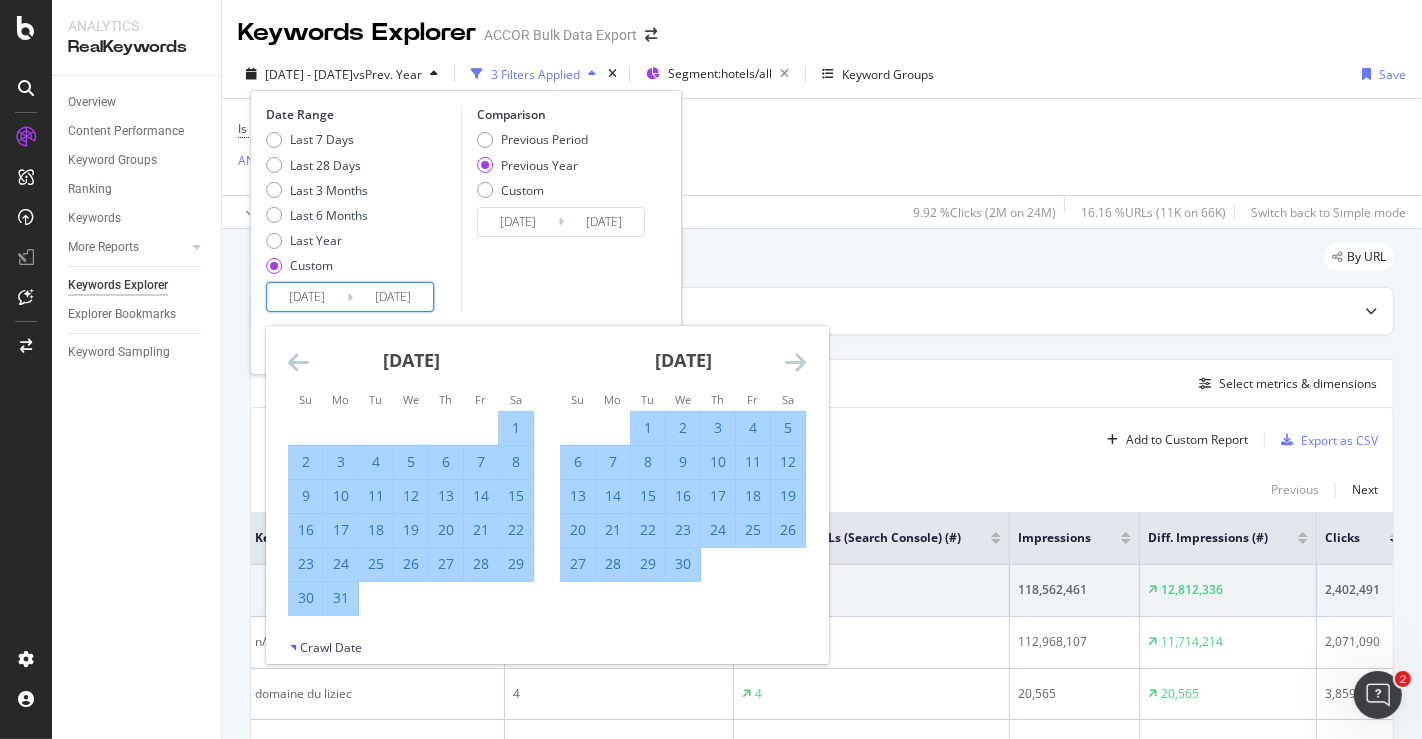 click at bounding box center [795, 362] 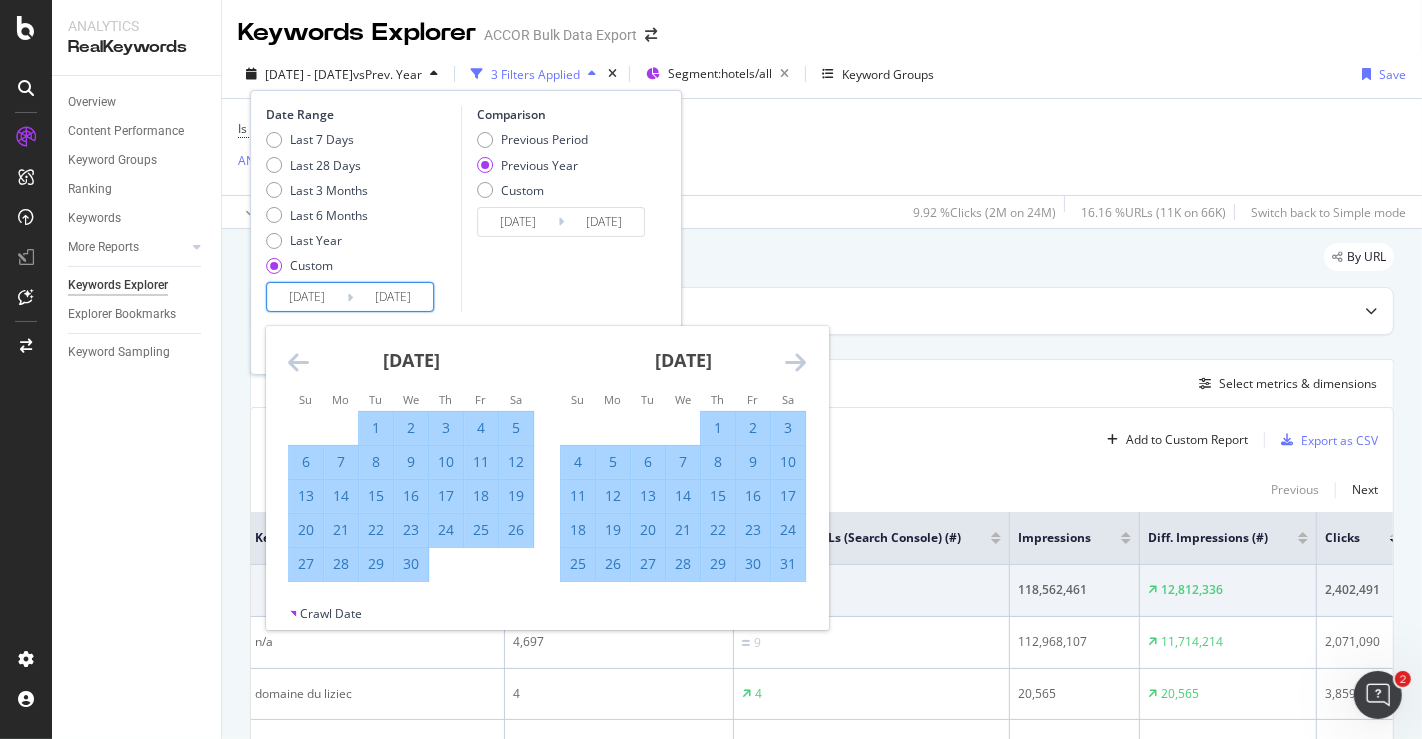 click at bounding box center [795, 362] 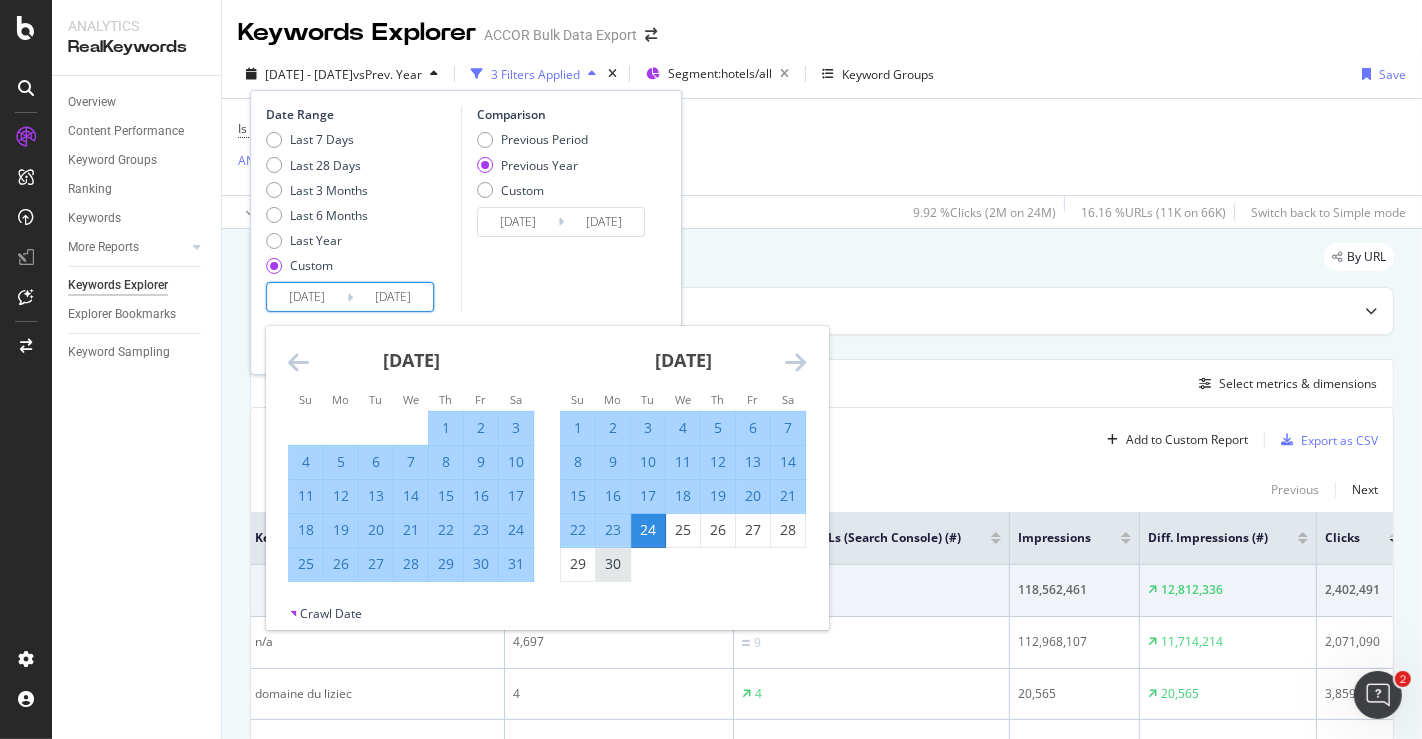 click on "30" at bounding box center [613, 564] 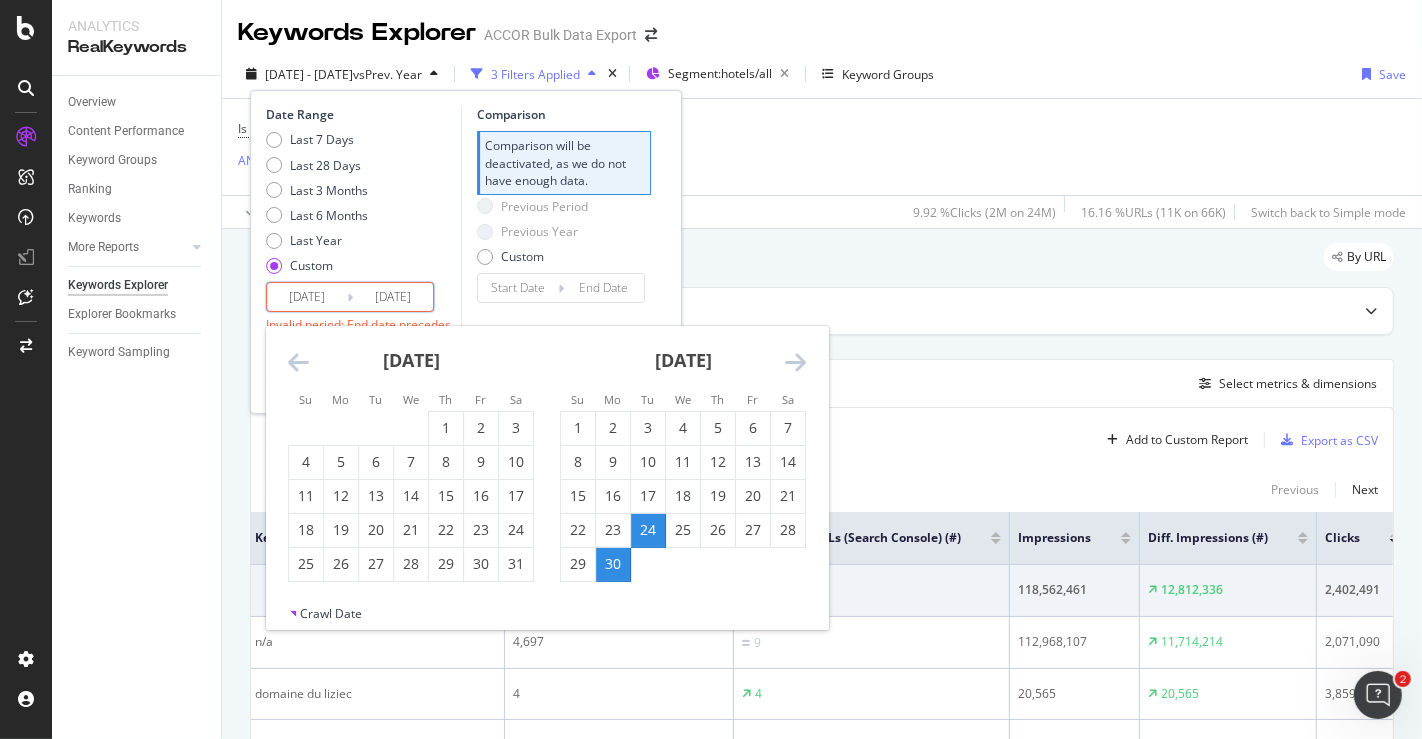 click at bounding box center [298, 362] 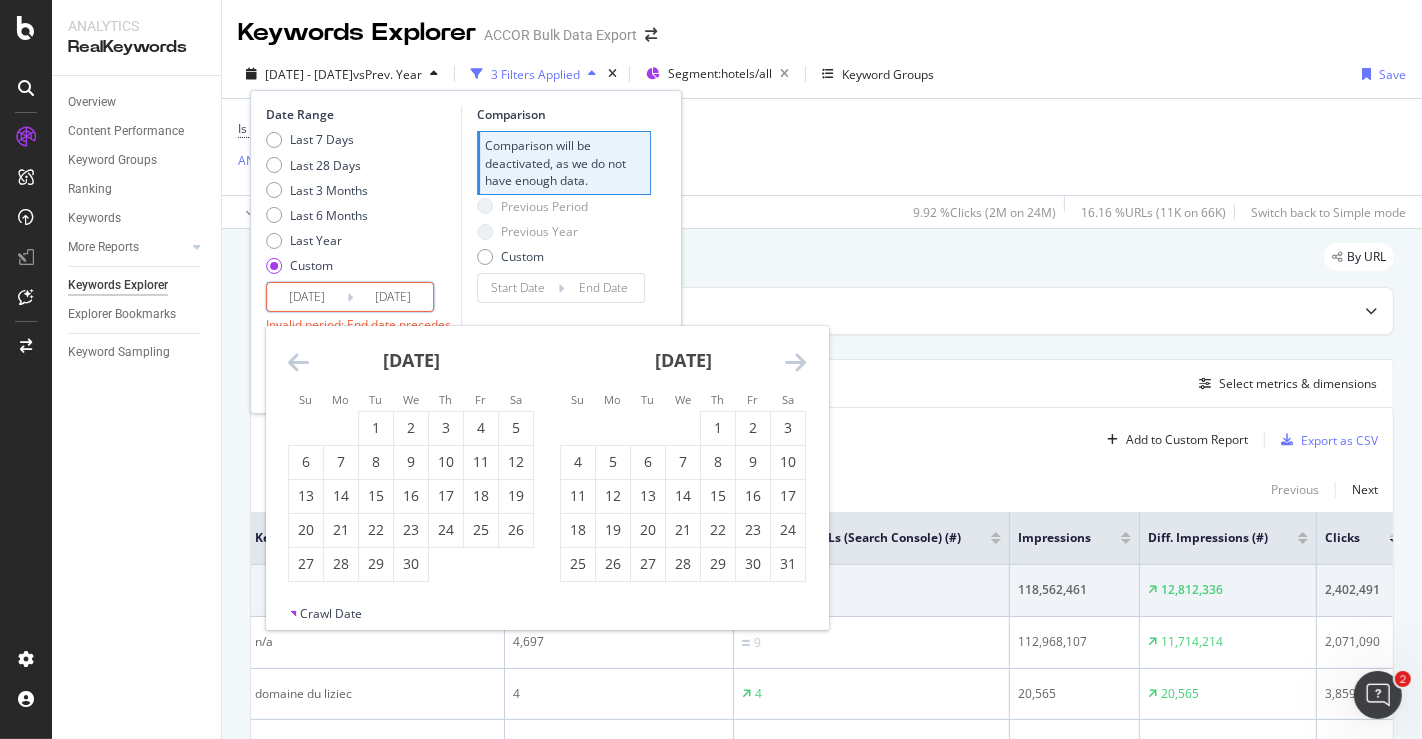click at bounding box center (298, 362) 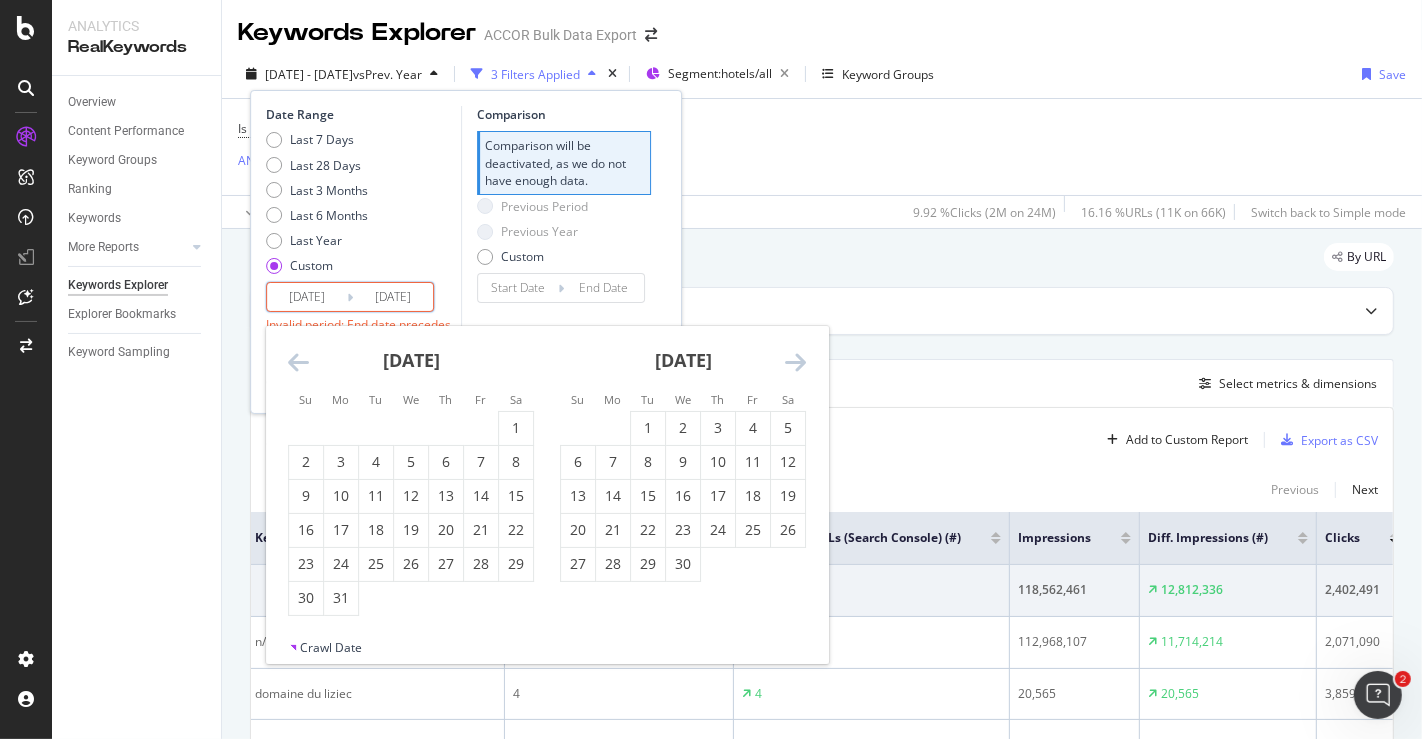 click at bounding box center (298, 362) 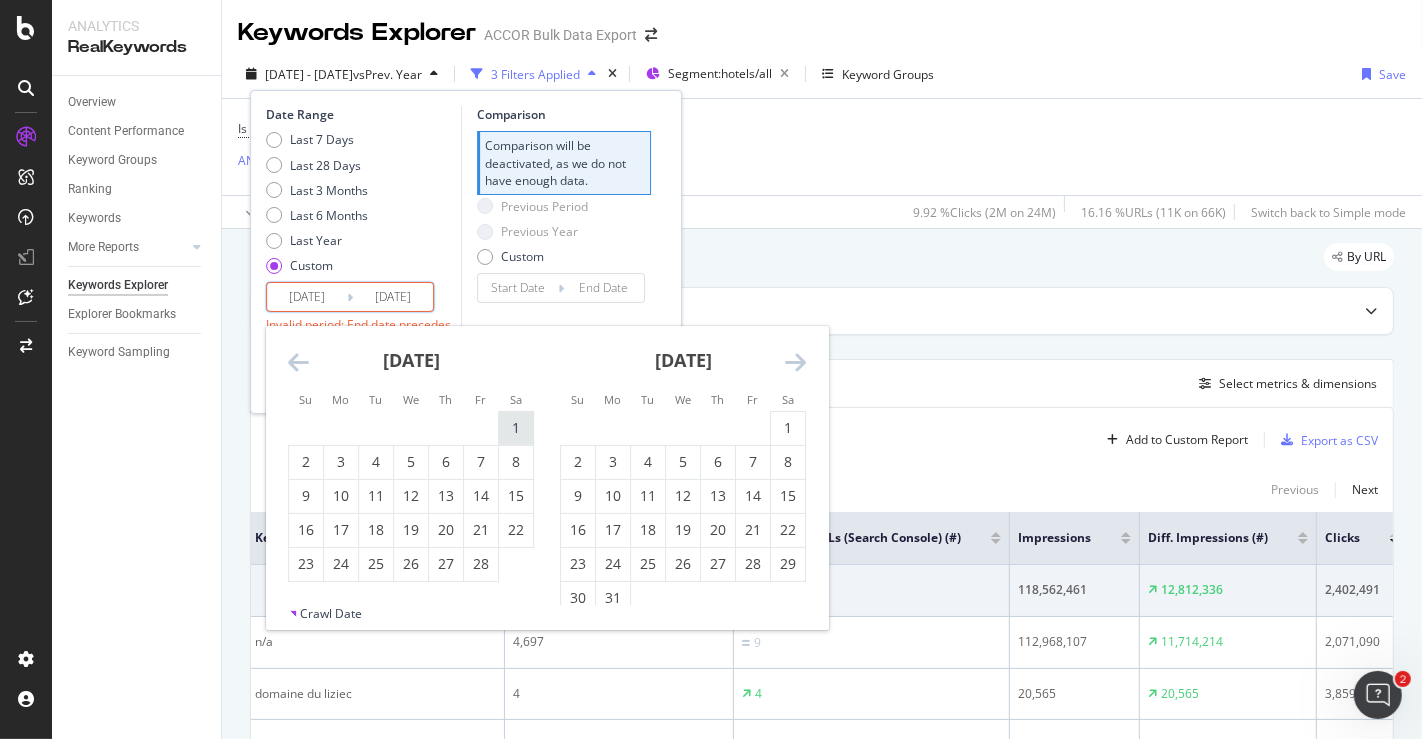 click on "1" at bounding box center (516, 428) 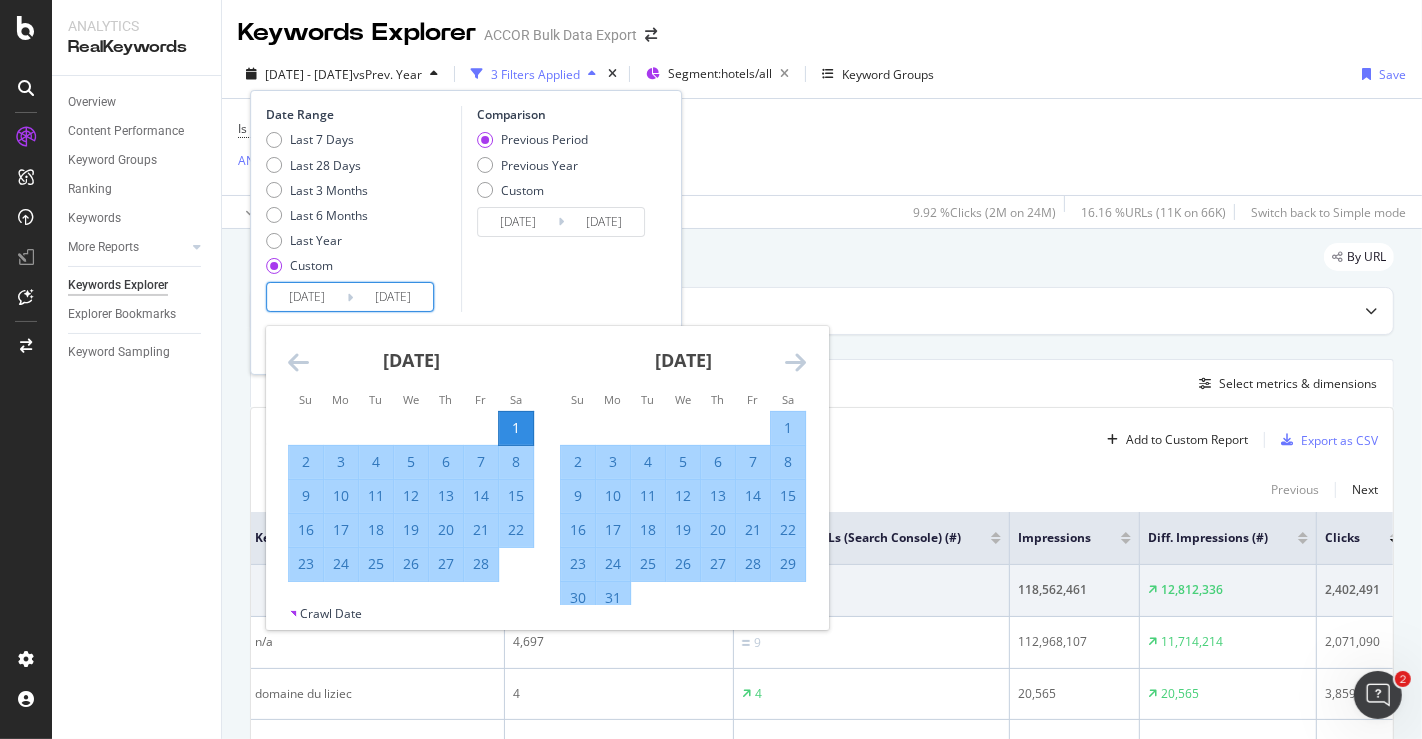 click on "1" at bounding box center (788, 428) 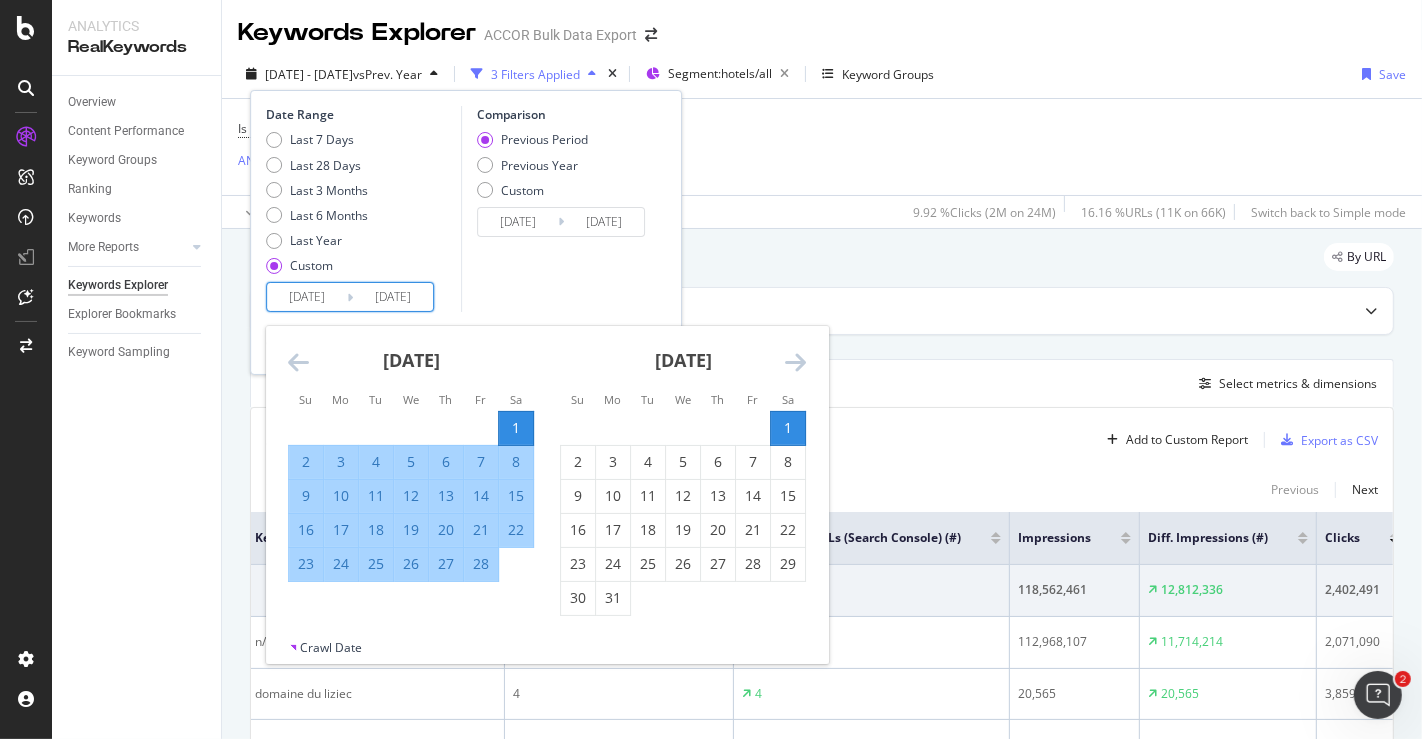 click on "[DATE]" at bounding box center (393, 297) 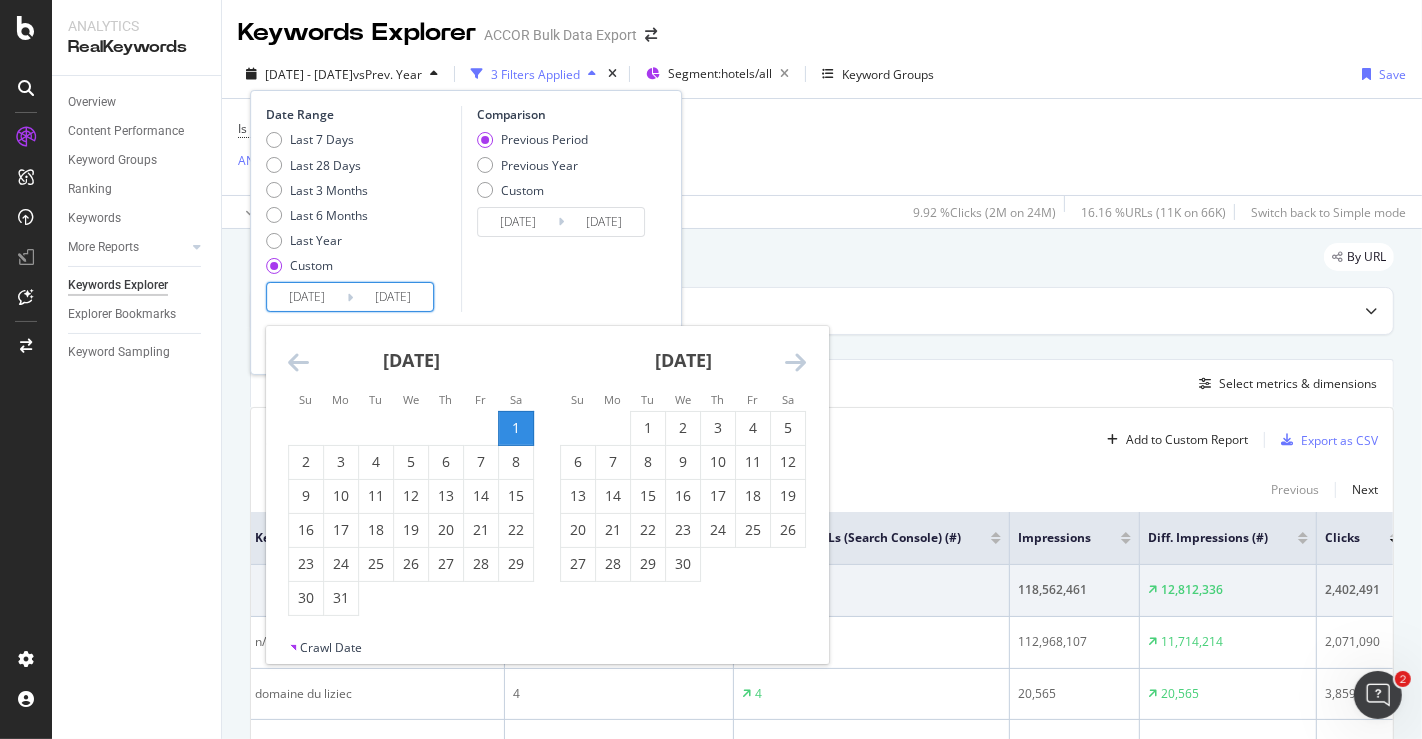 click on "[DATE] 1 2 3 4 5 6 7 8 9 10 11 12 13 14 15 16 17 18 19 20 21 22 23 24 25 26 27 28 29 30 31" at bounding box center [411, 471] 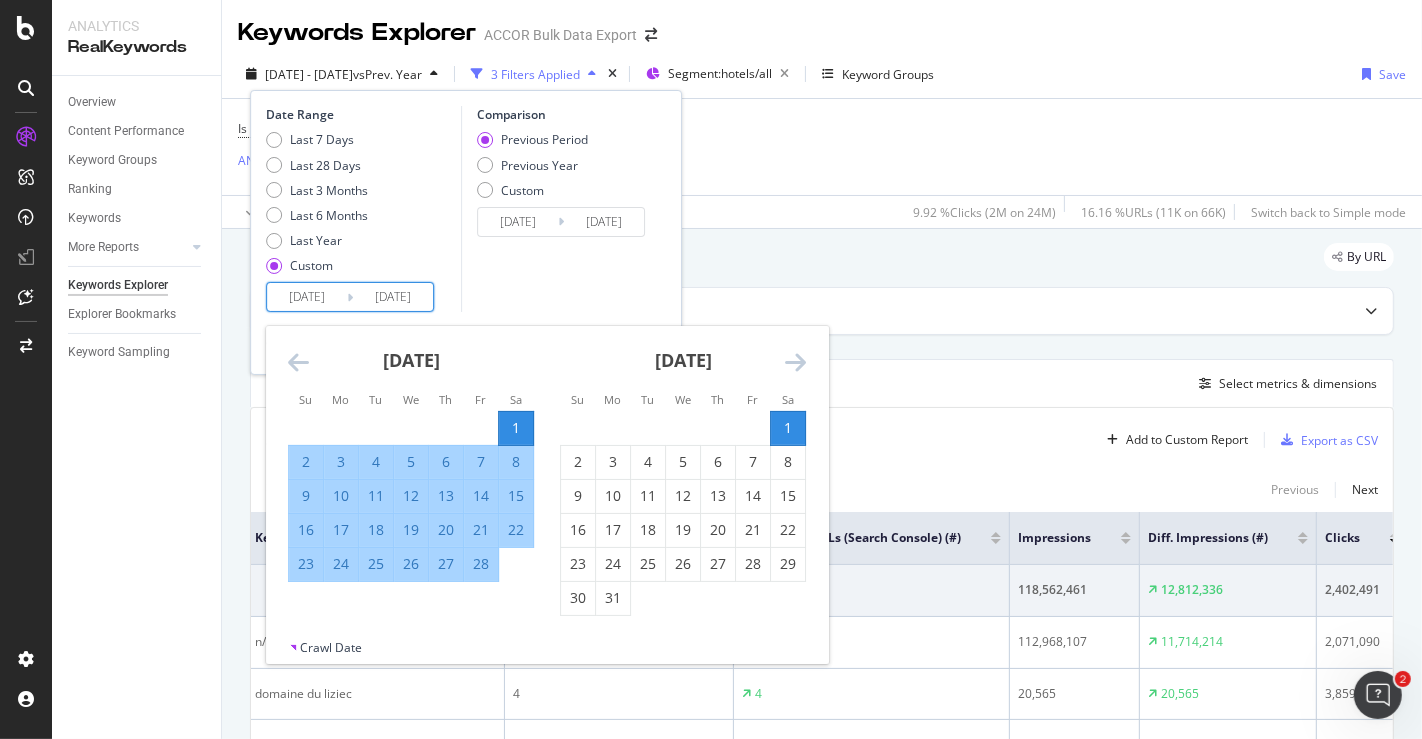 click on "[DATE]" at bounding box center [307, 297] 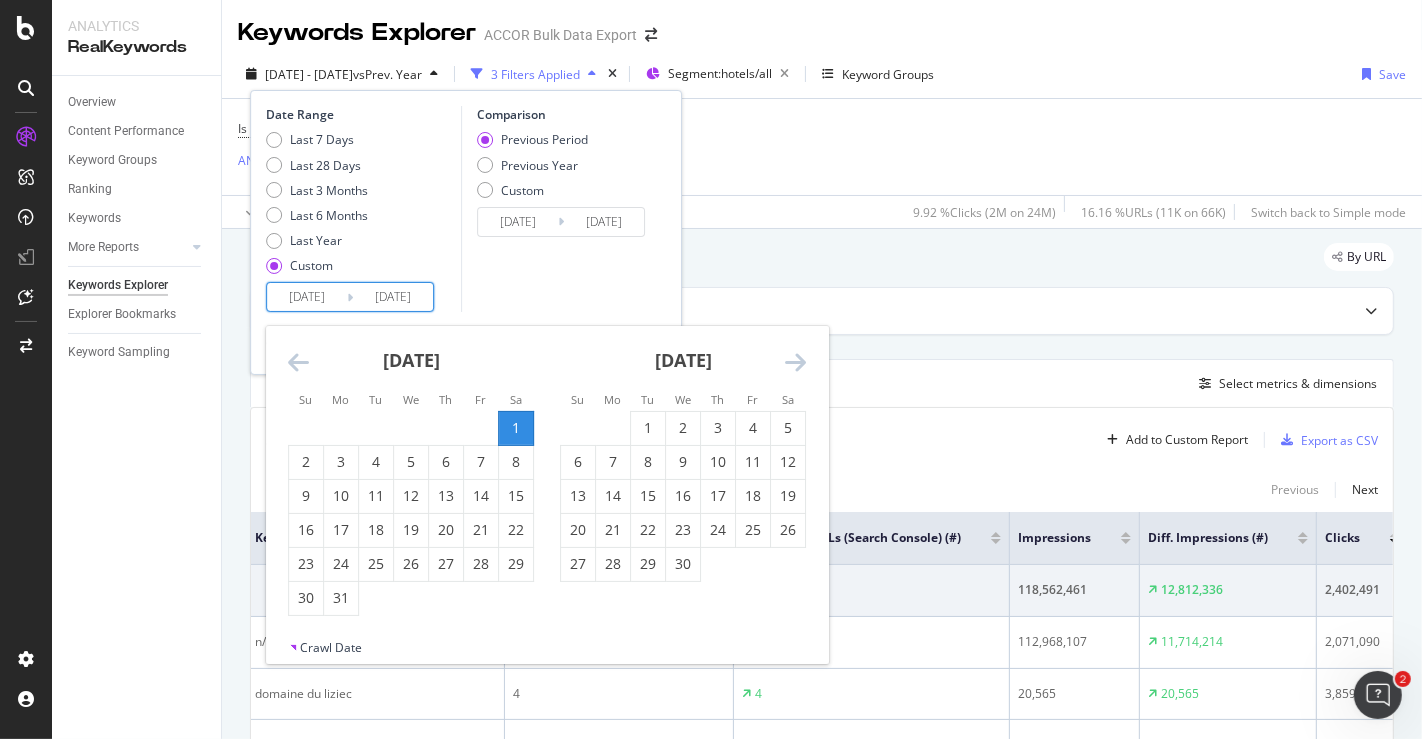 click at bounding box center [795, 362] 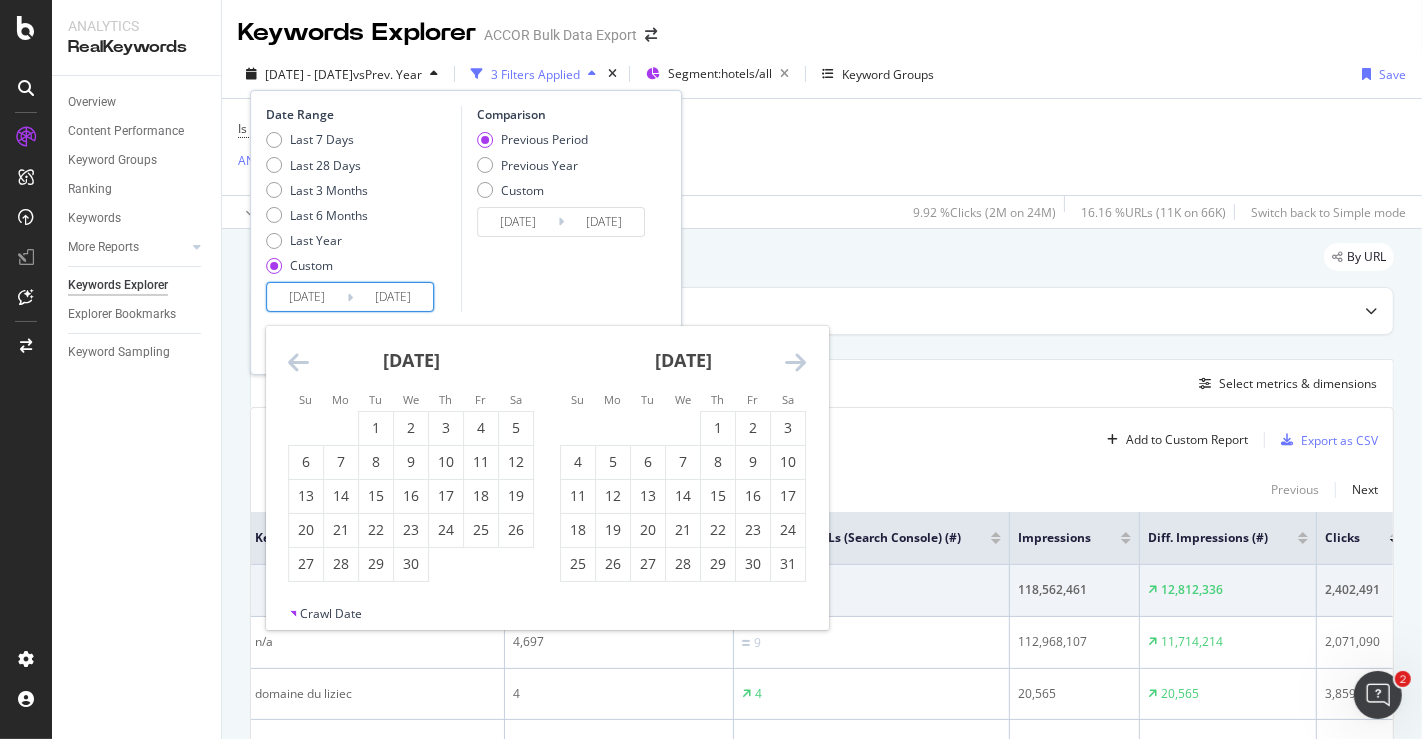 click at bounding box center [795, 362] 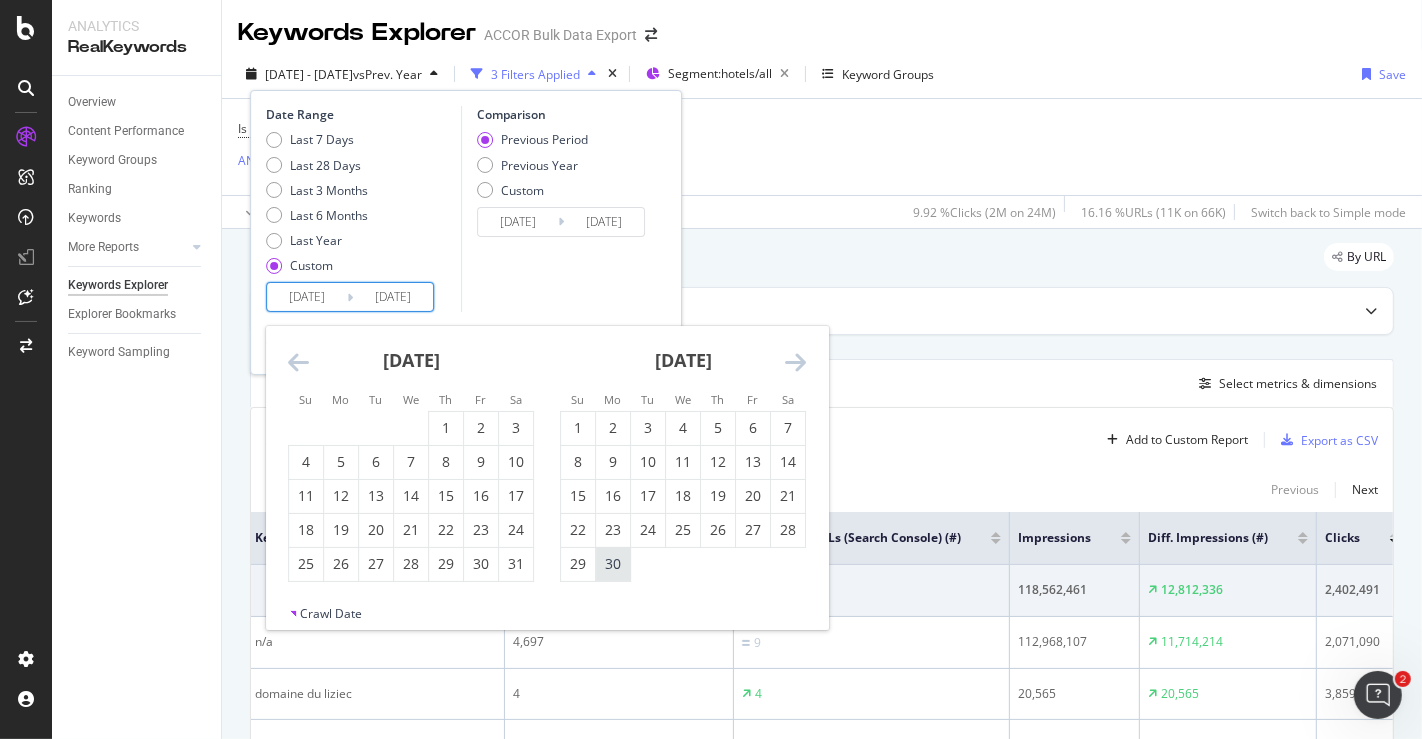click on "30" at bounding box center [613, 564] 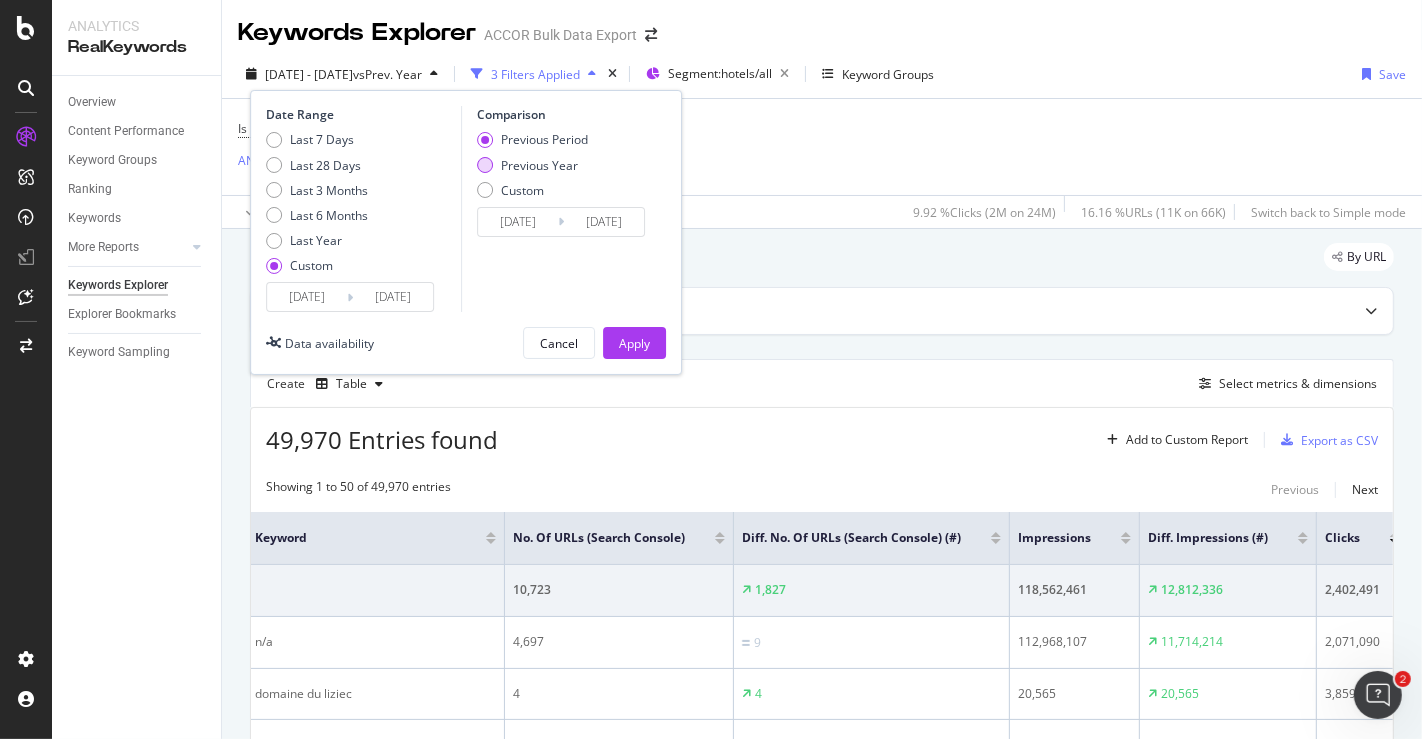 click on "Previous Year" at bounding box center (532, 165) 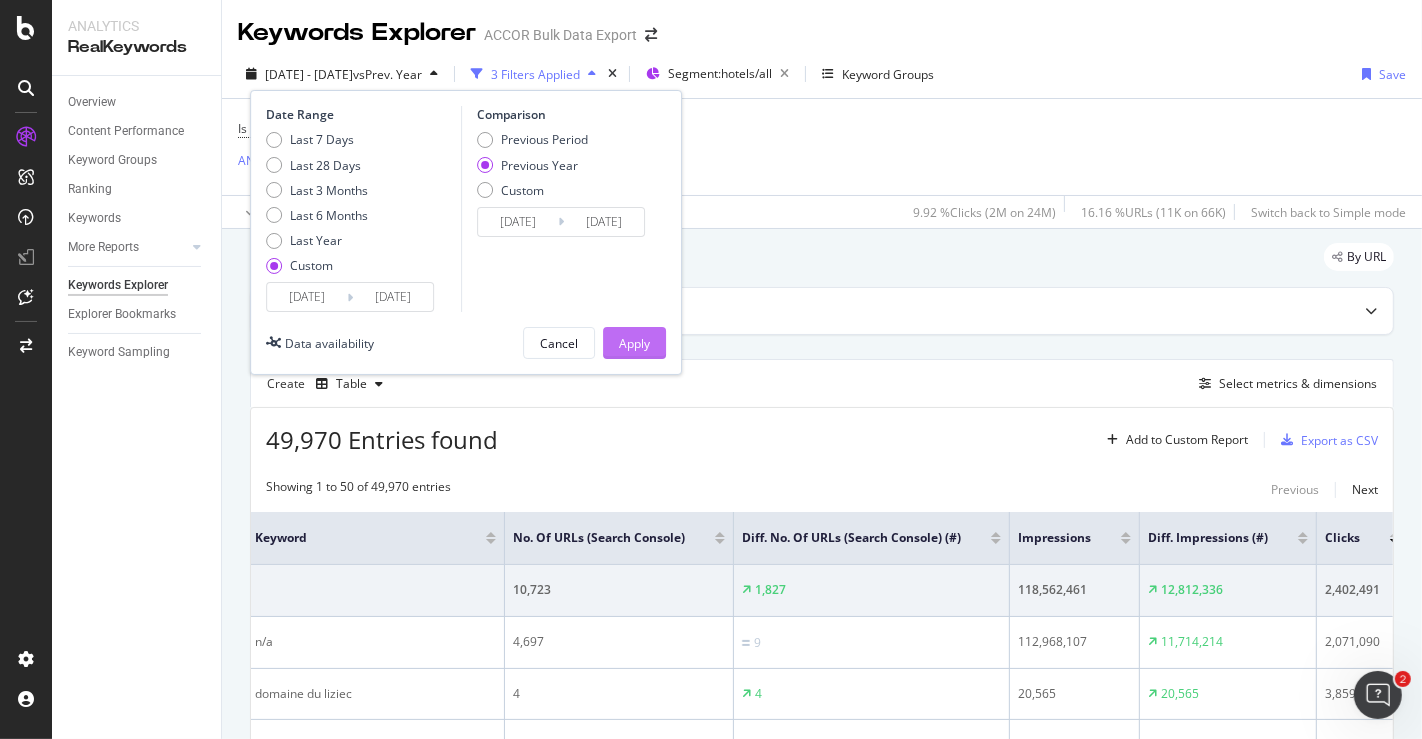 click on "Apply" at bounding box center (634, 343) 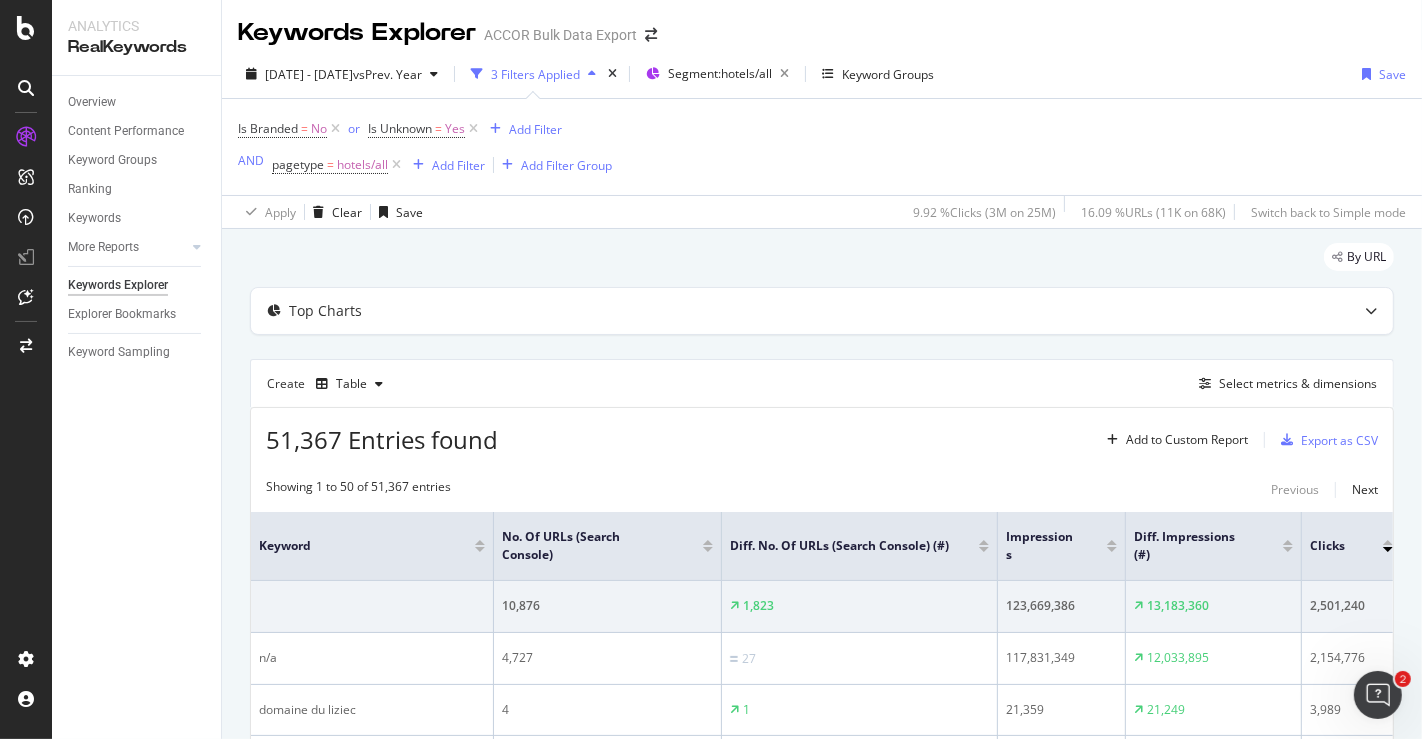 click on "Create   Table Select metrics & dimensions" at bounding box center [822, 383] 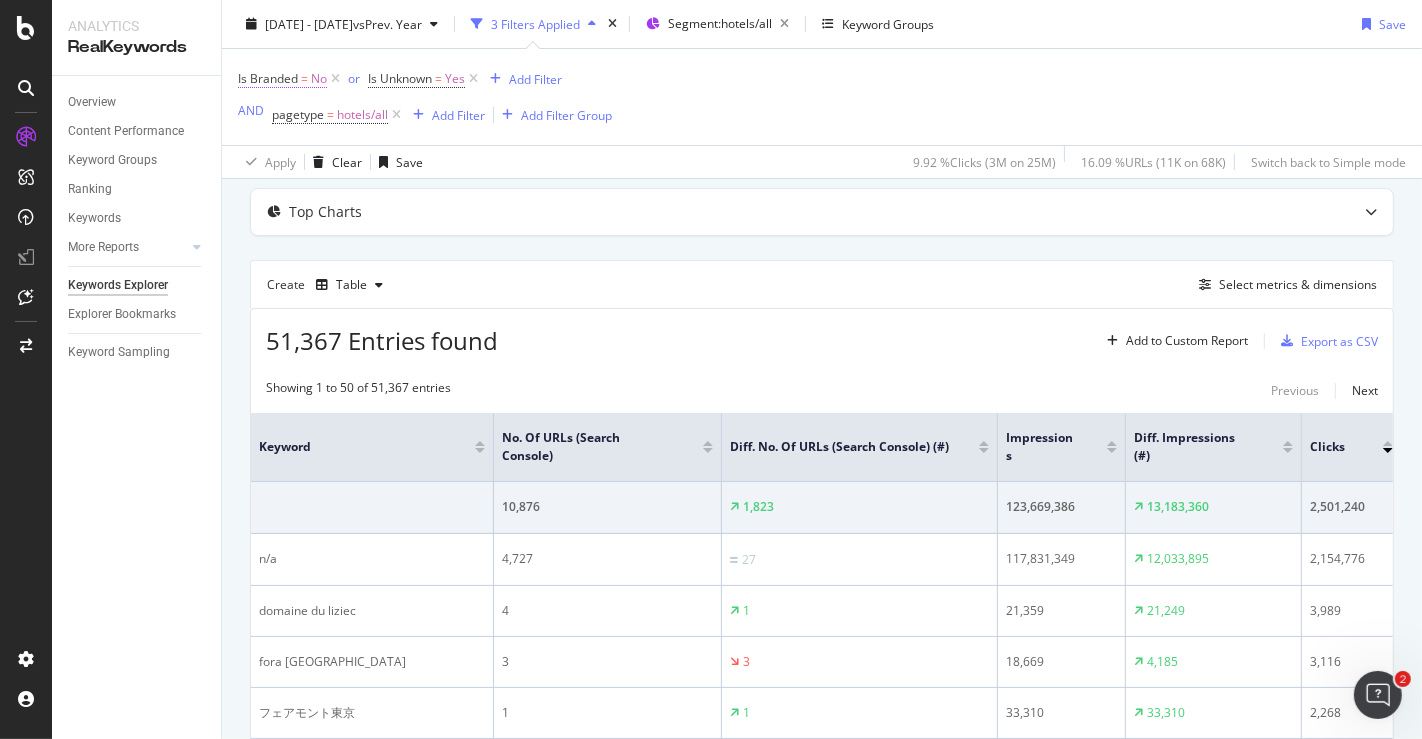 click on "No" at bounding box center (319, 79) 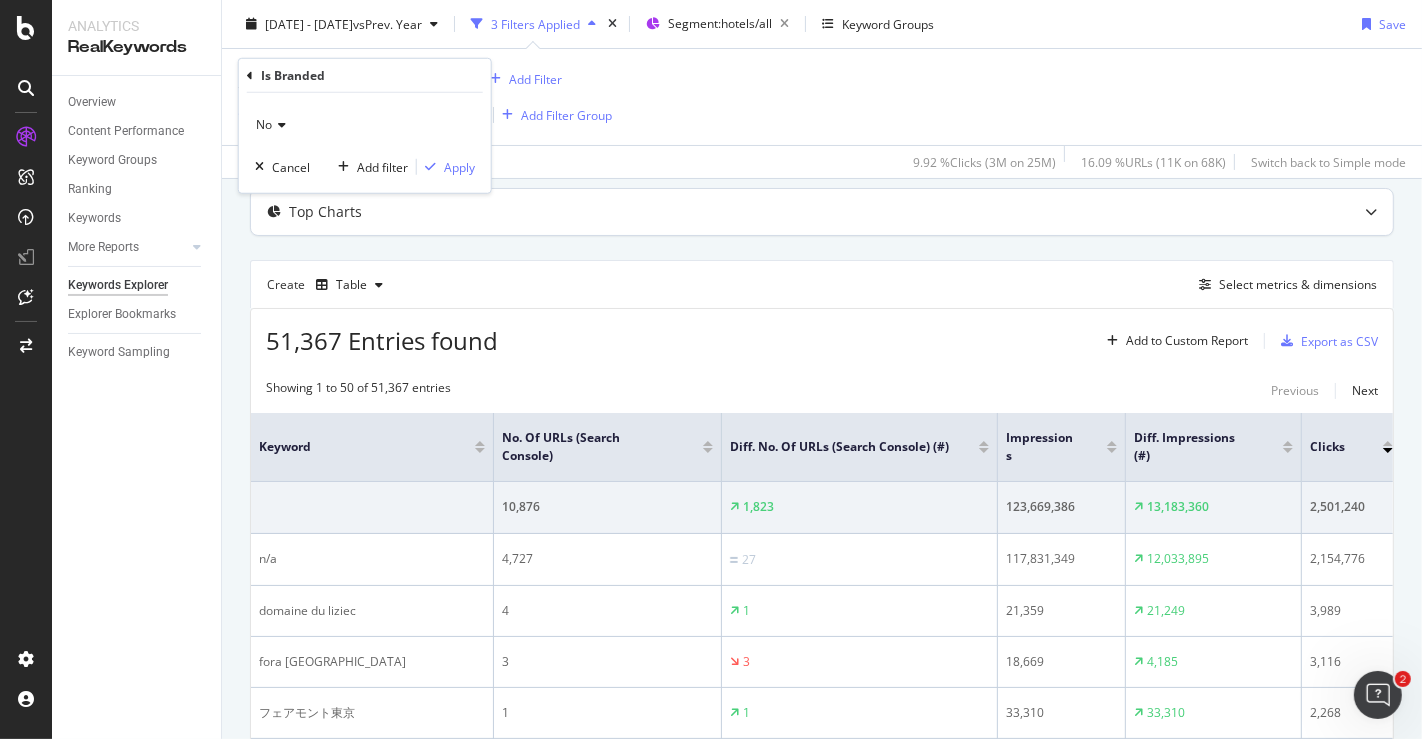click on "Top Charts" at bounding box center (822, 212) 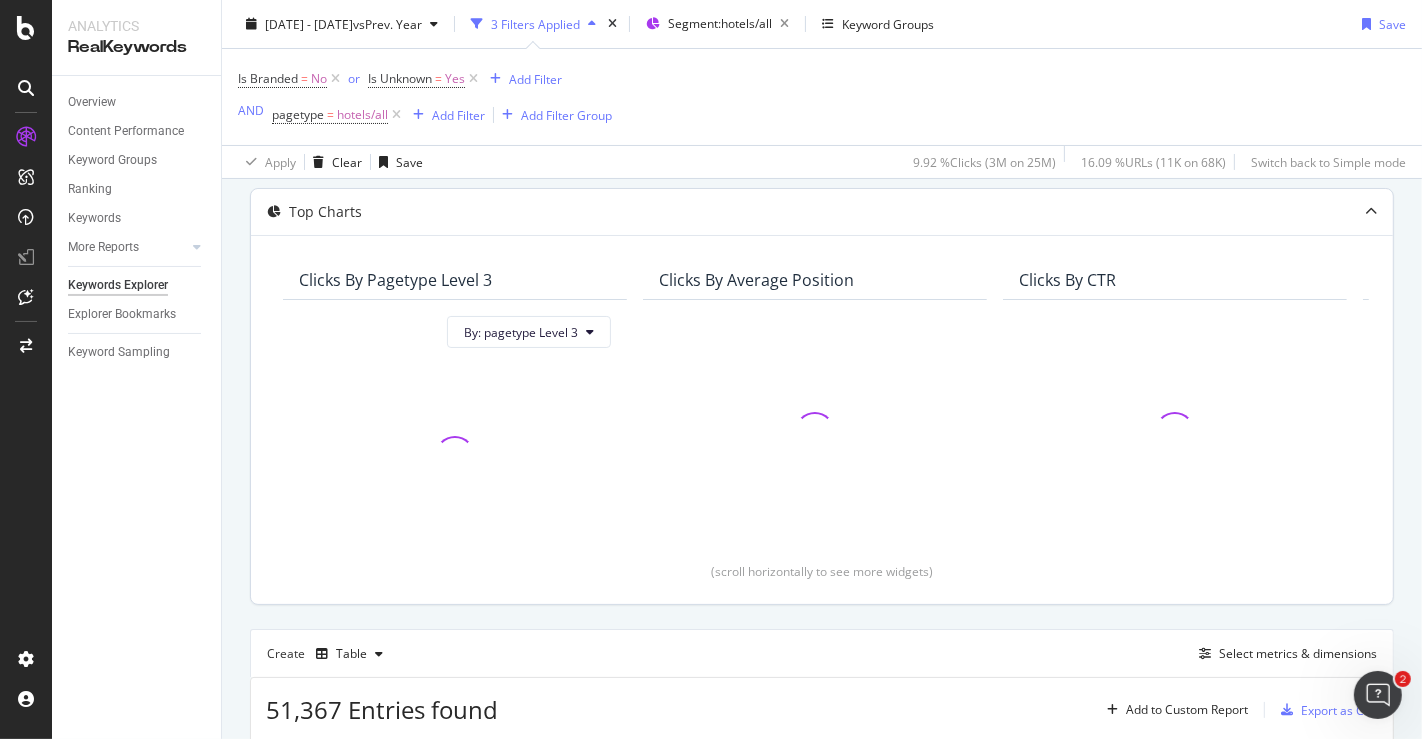 click at bounding box center [1371, 212] 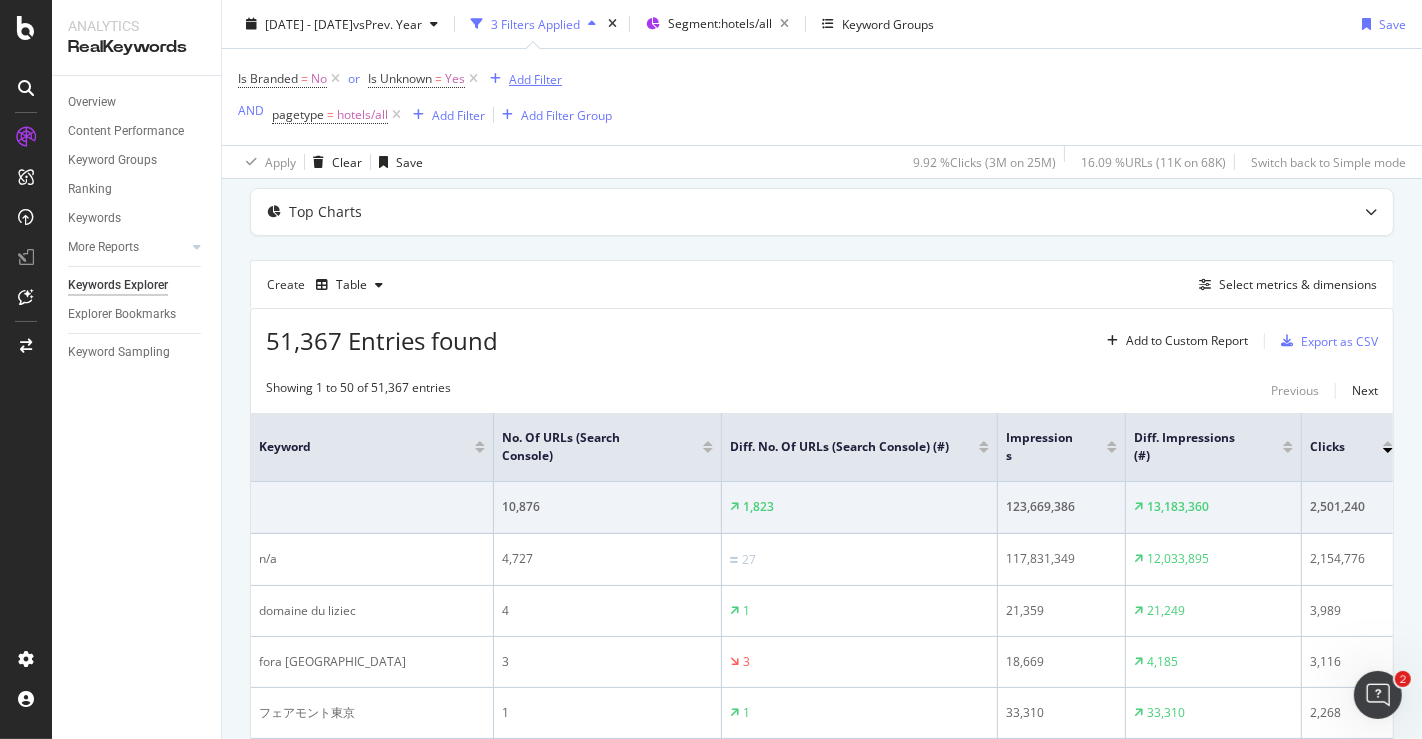 click on "Add Filter" at bounding box center (535, 78) 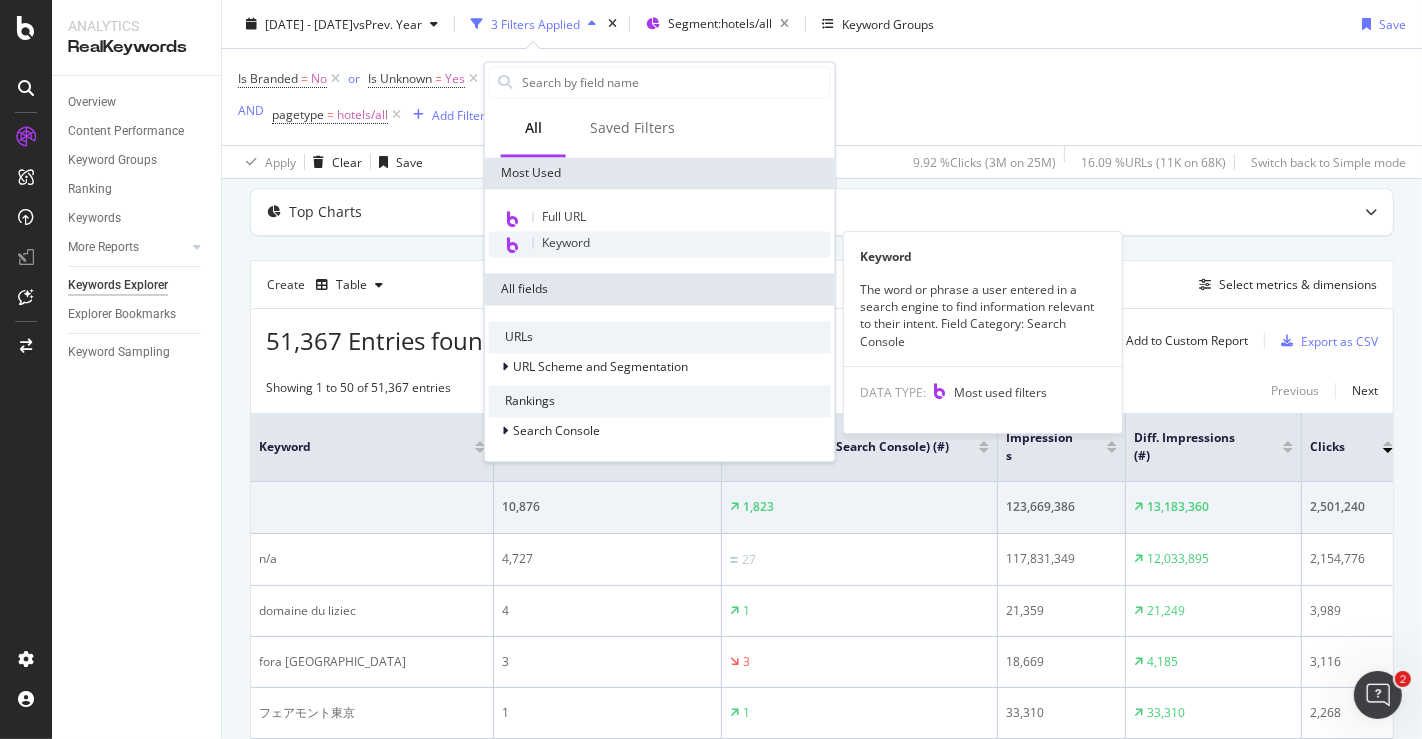 click on "Keyword" at bounding box center (566, 242) 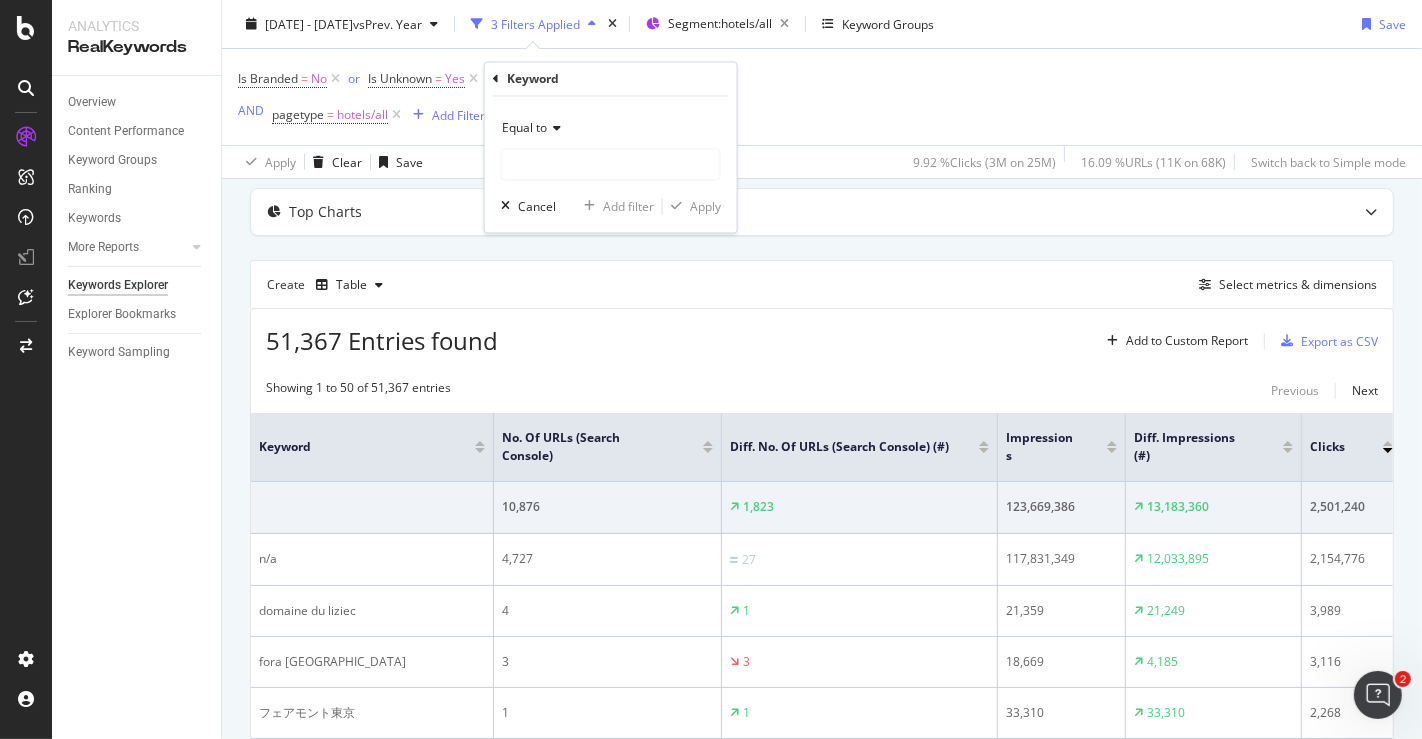 click on "Equal to" at bounding box center (524, 128) 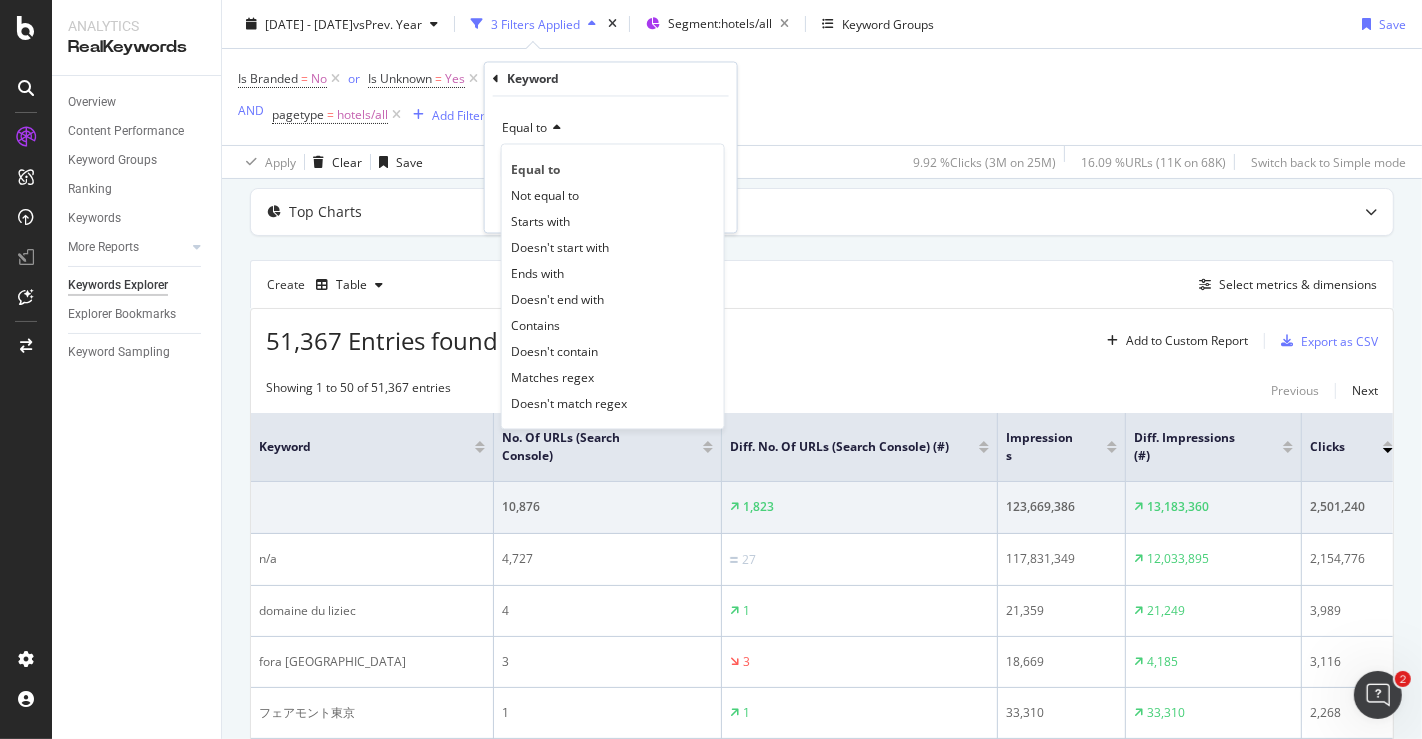 click on "Equal to" at bounding box center [524, 128] 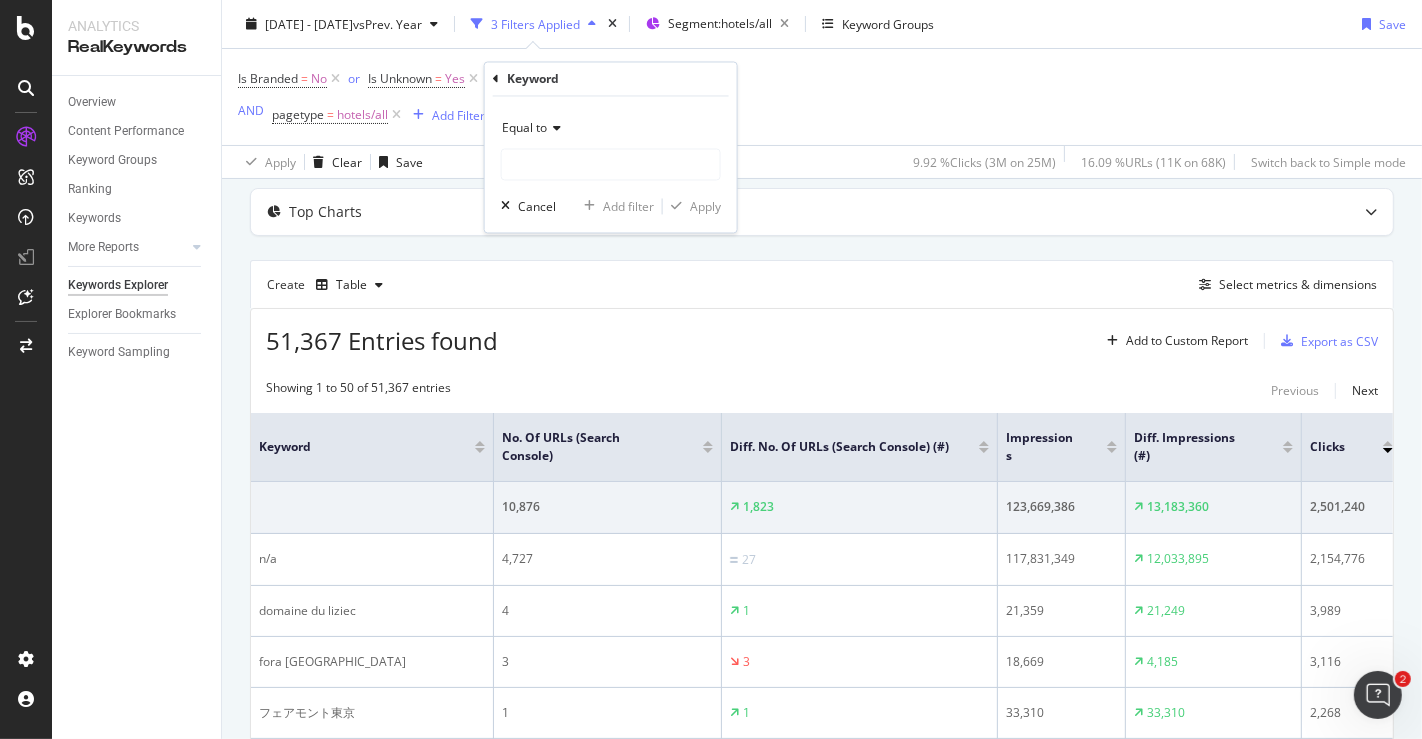 click on "Keyword" at bounding box center (611, 79) 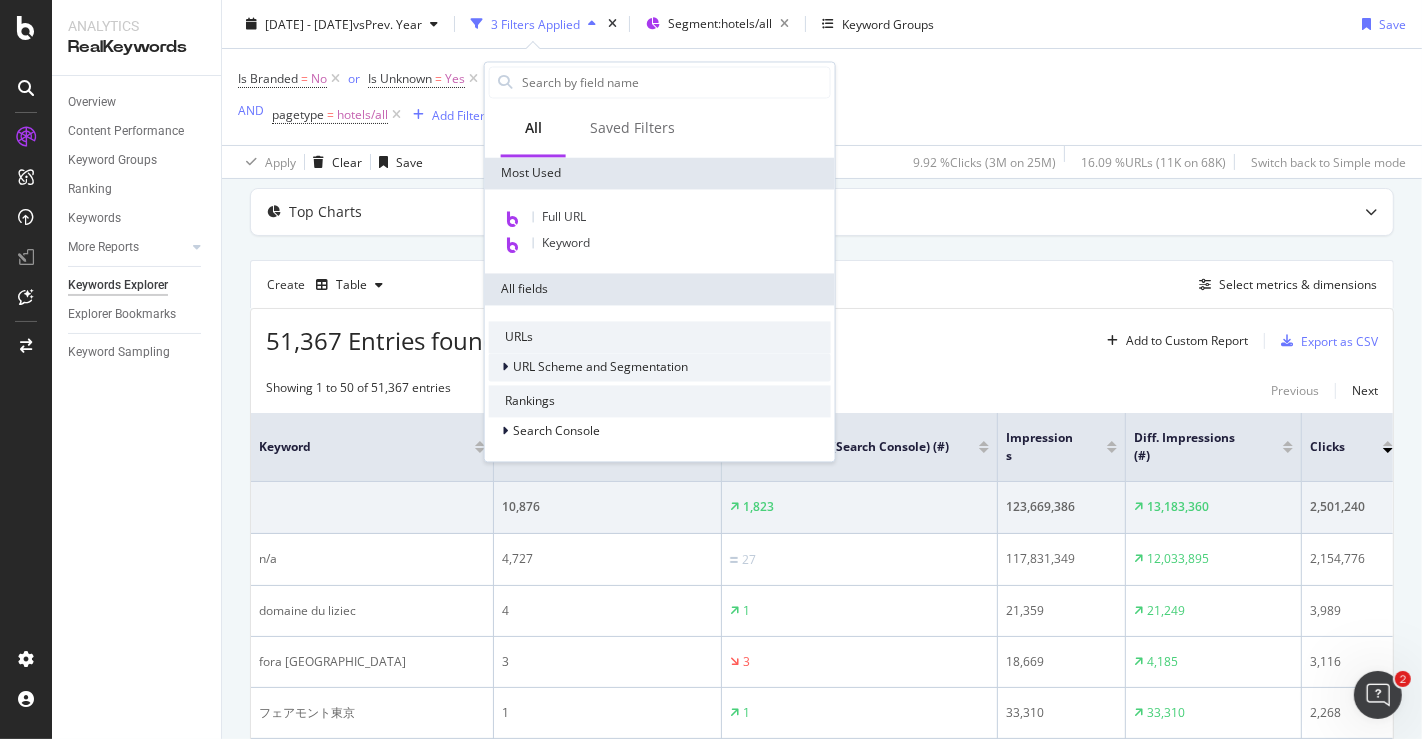click at bounding box center [507, 367] 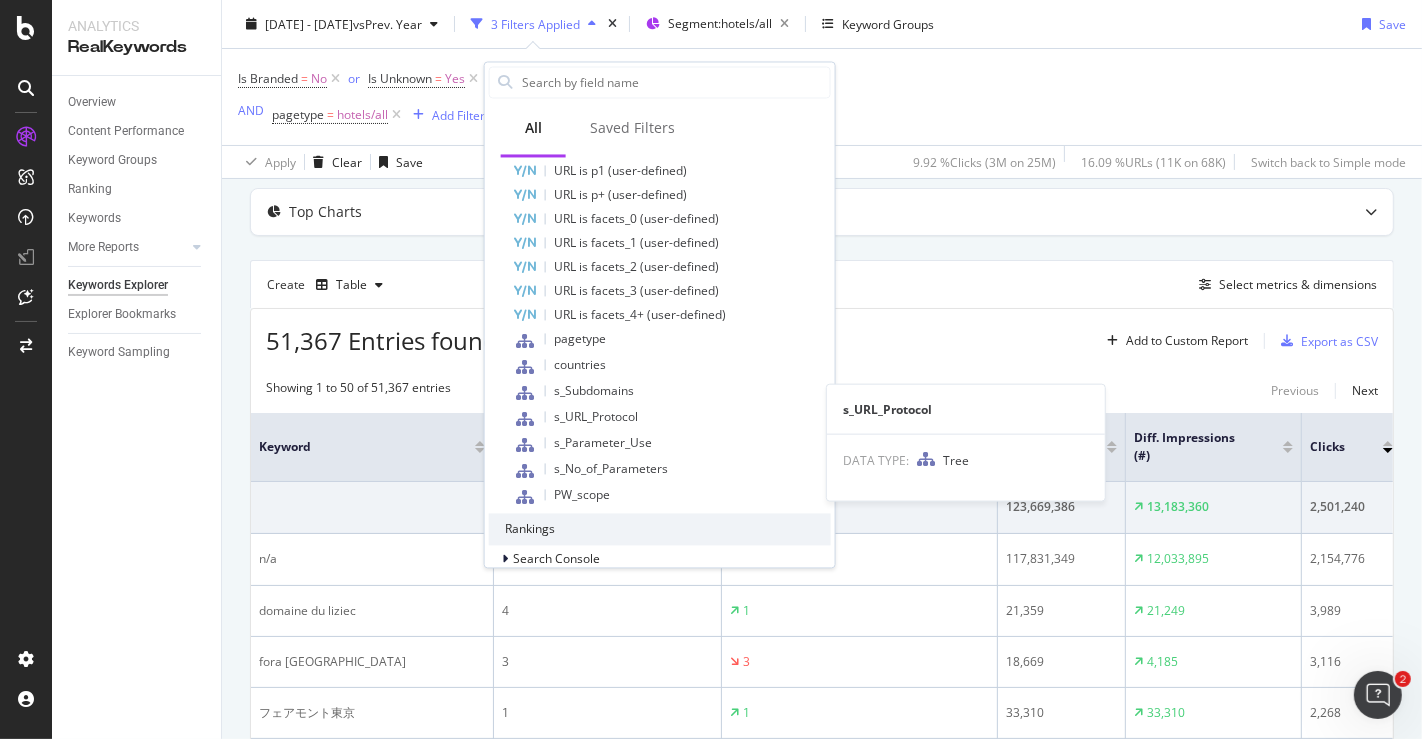 scroll, scrollTop: 674, scrollLeft: 0, axis: vertical 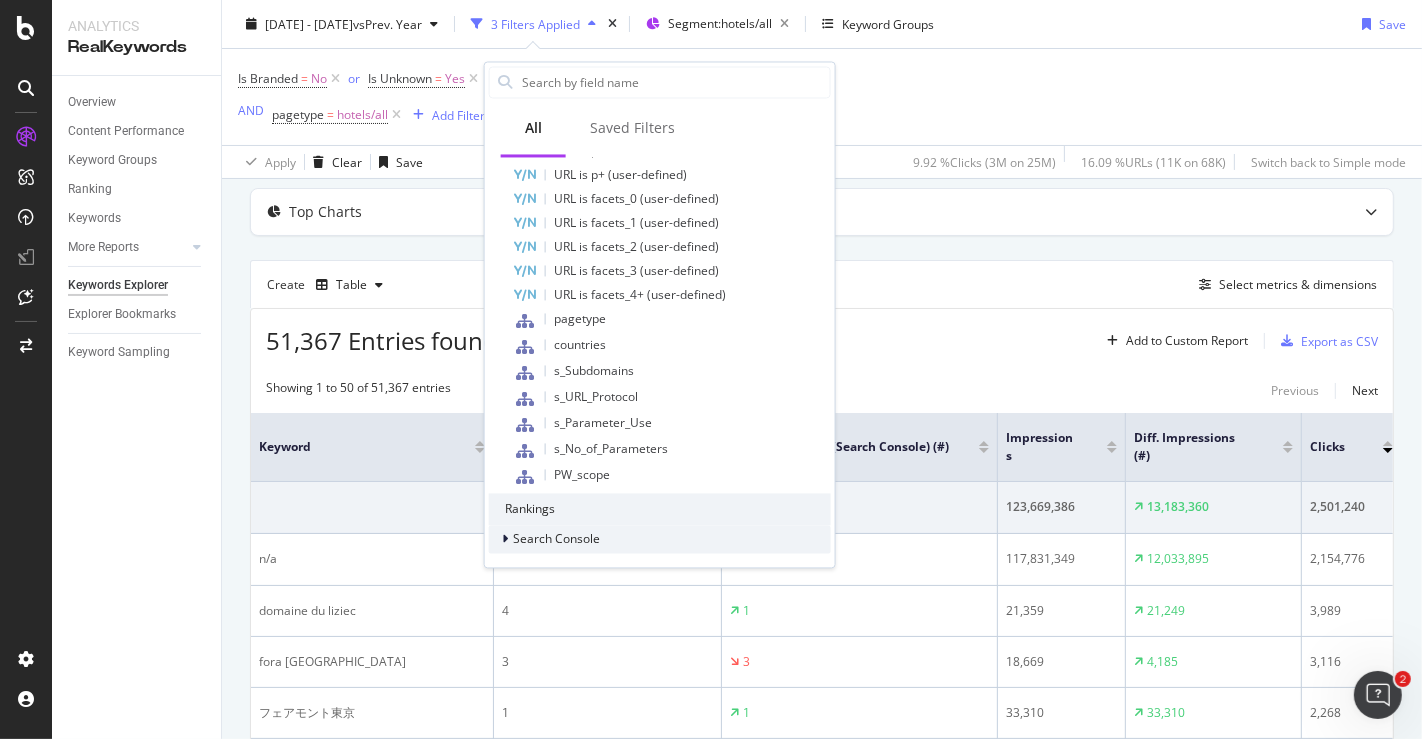 click at bounding box center [505, 539] 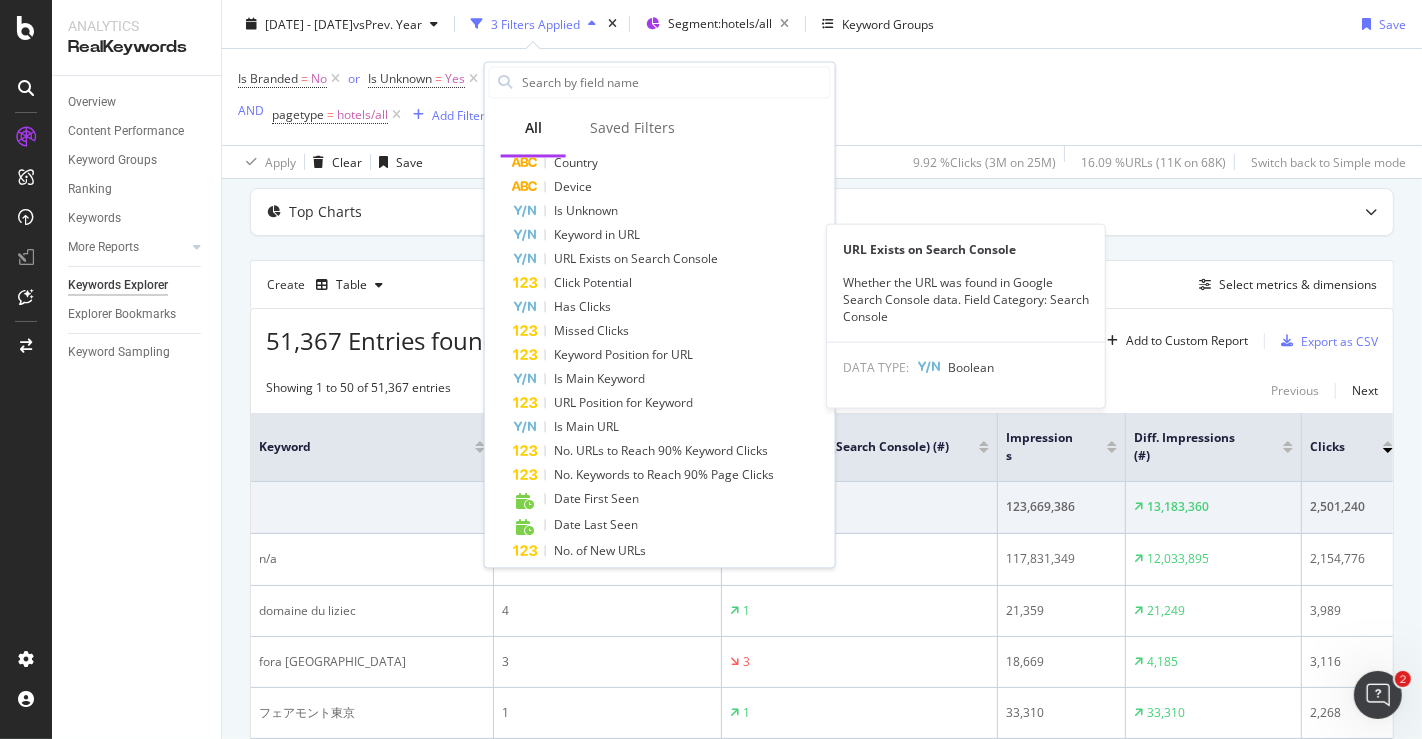 scroll, scrollTop: 1624, scrollLeft: 0, axis: vertical 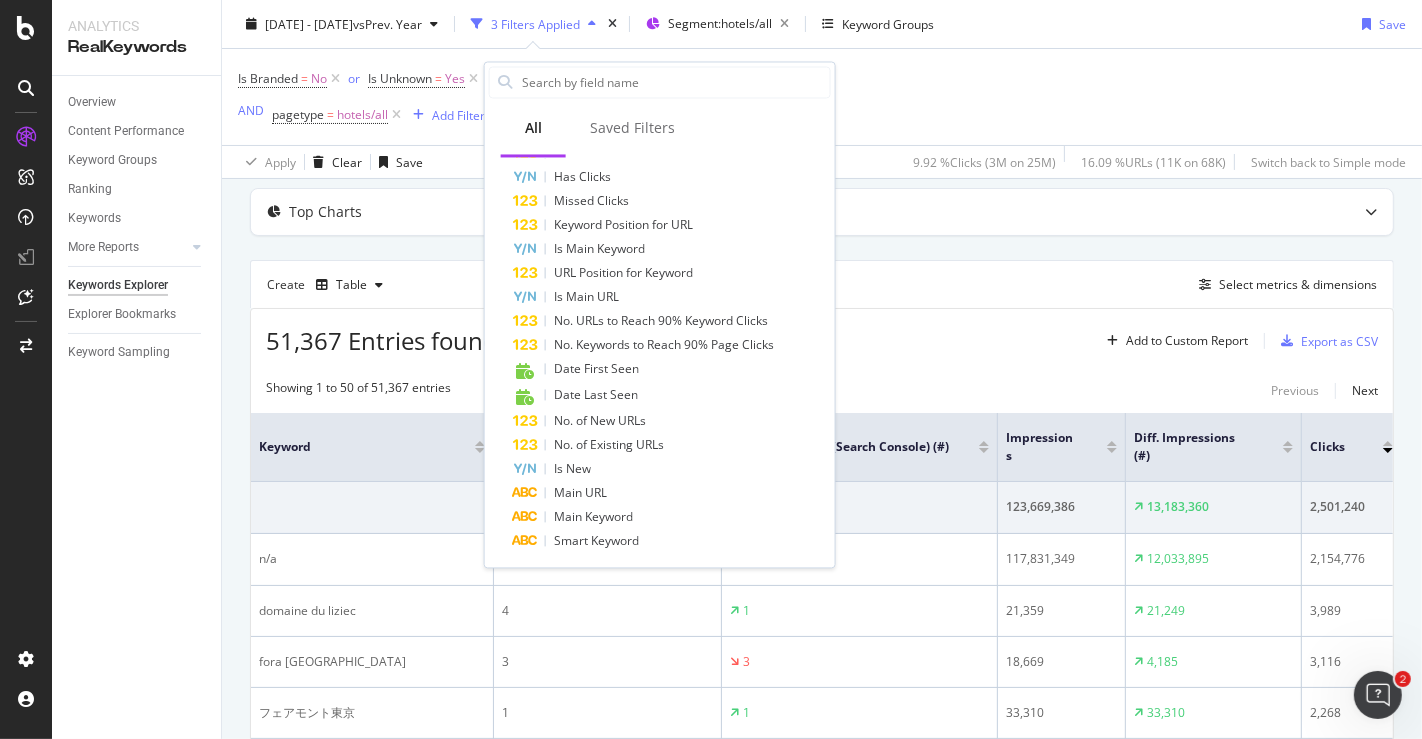 click on "Is Branded   =     No or Is Unknown   =     Yes Add Filter AND pagetype   =     hotels/all Add Filter Add Filter Group" at bounding box center [822, 97] 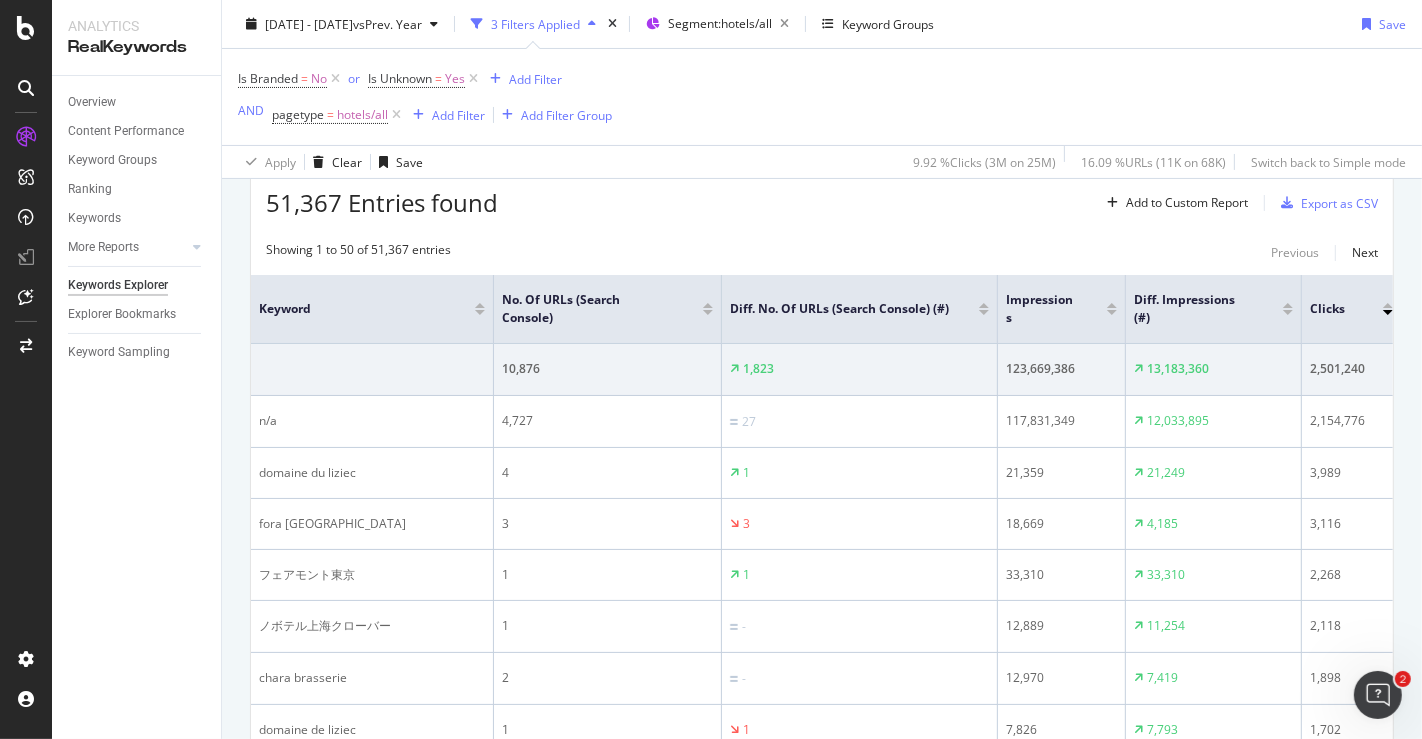 scroll, scrollTop: 235, scrollLeft: 0, axis: vertical 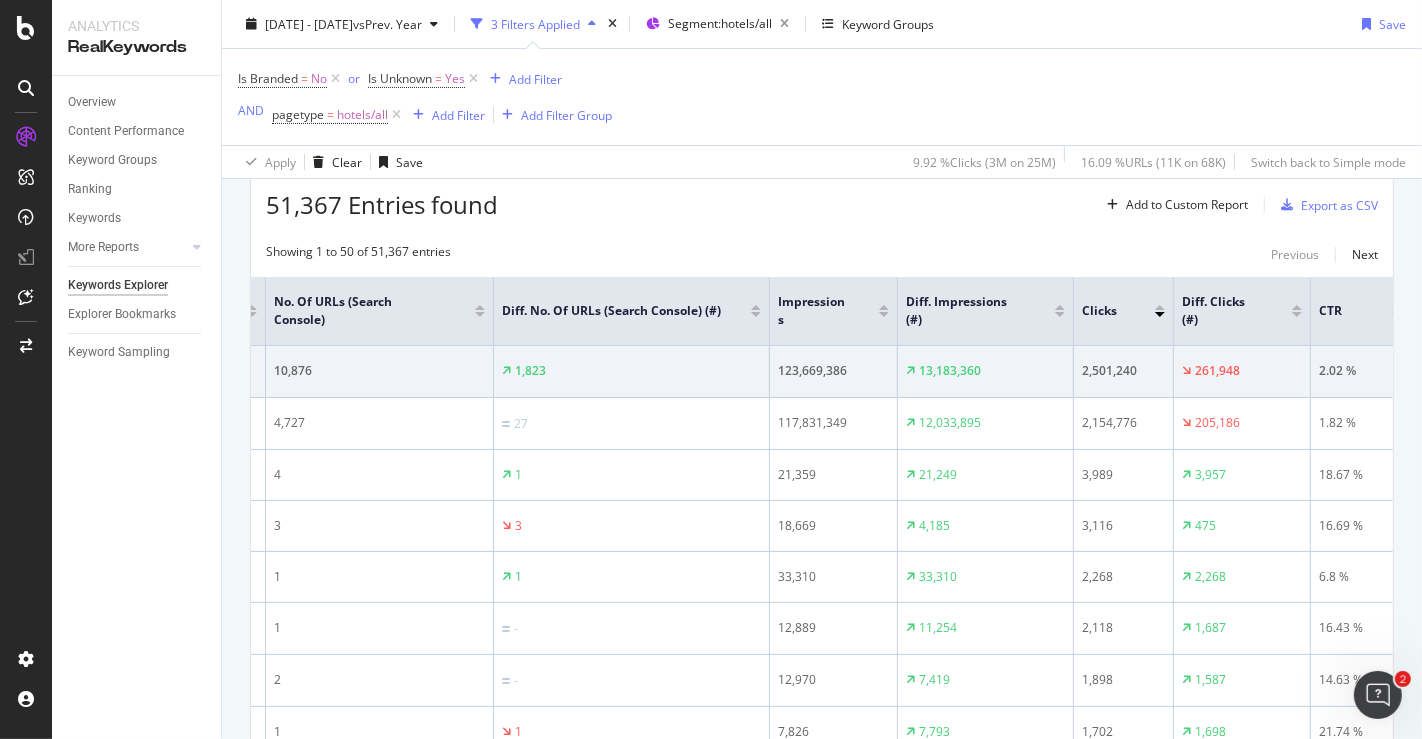 click on "Diff. Impressions (#)" at bounding box center (985, 311) 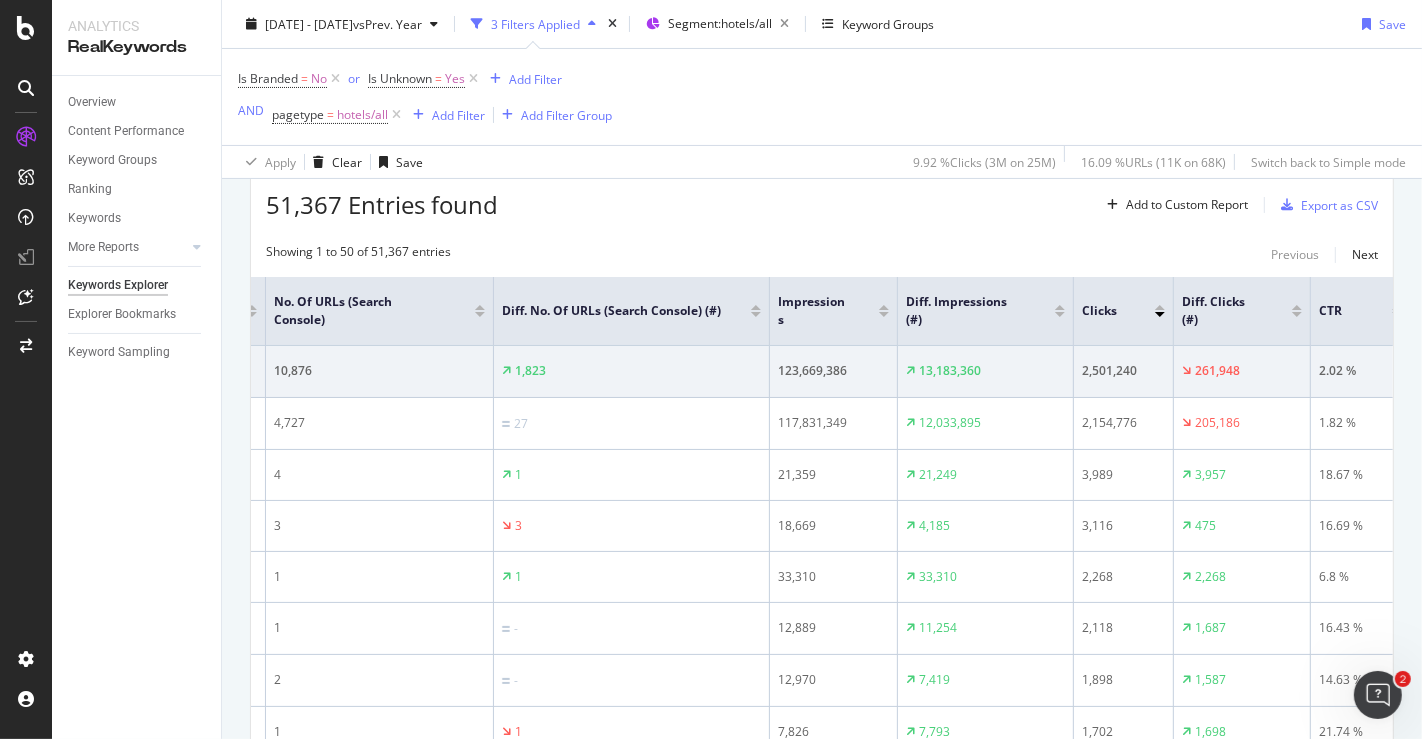 click at bounding box center (1060, 314) 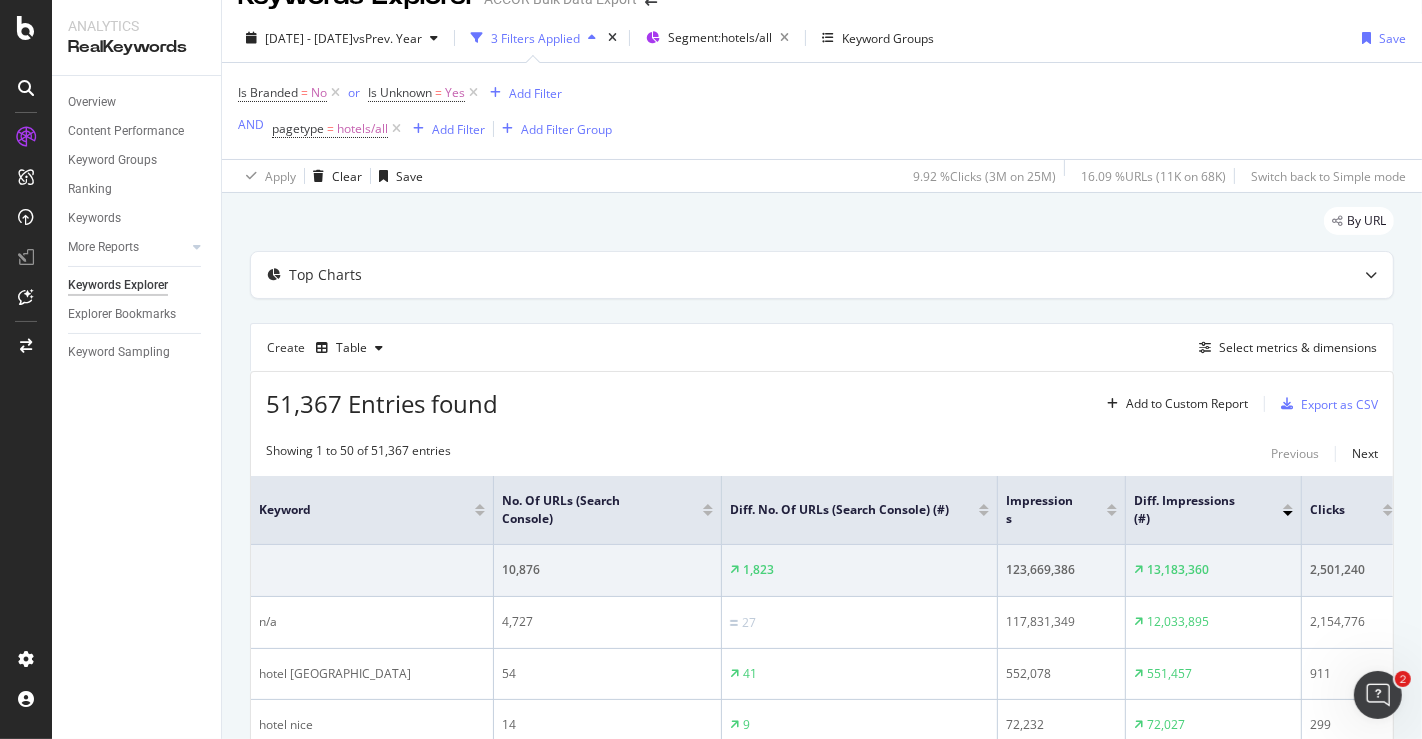 scroll, scrollTop: 235, scrollLeft: 0, axis: vertical 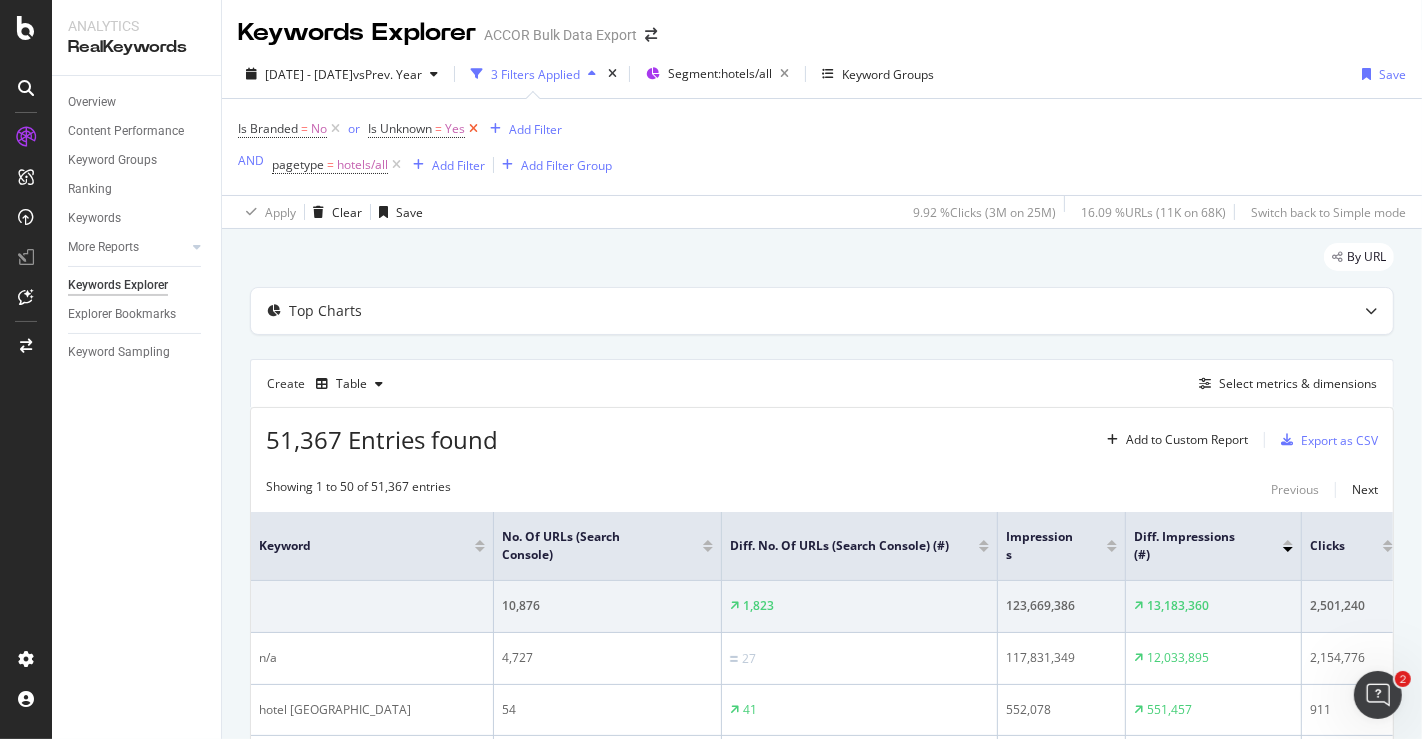 click at bounding box center (473, 129) 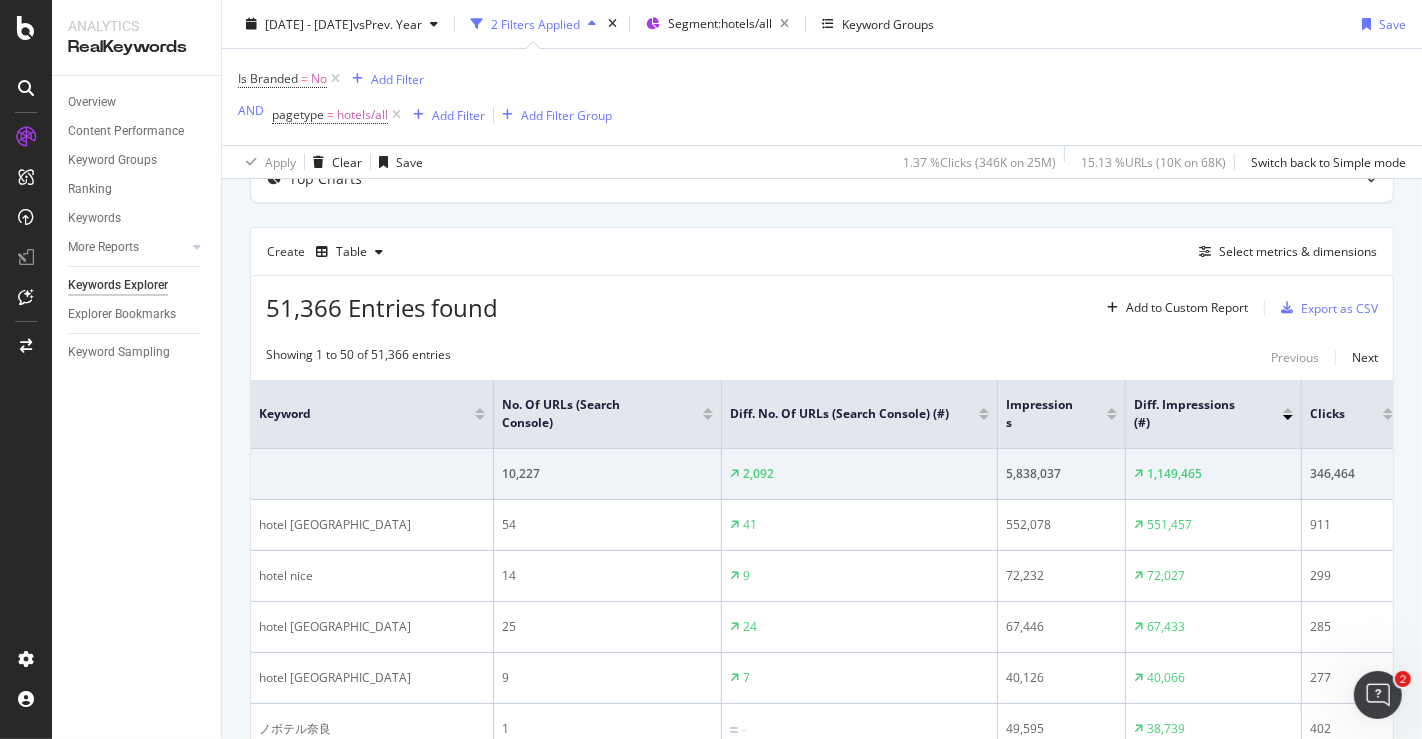 scroll, scrollTop: 139, scrollLeft: 0, axis: vertical 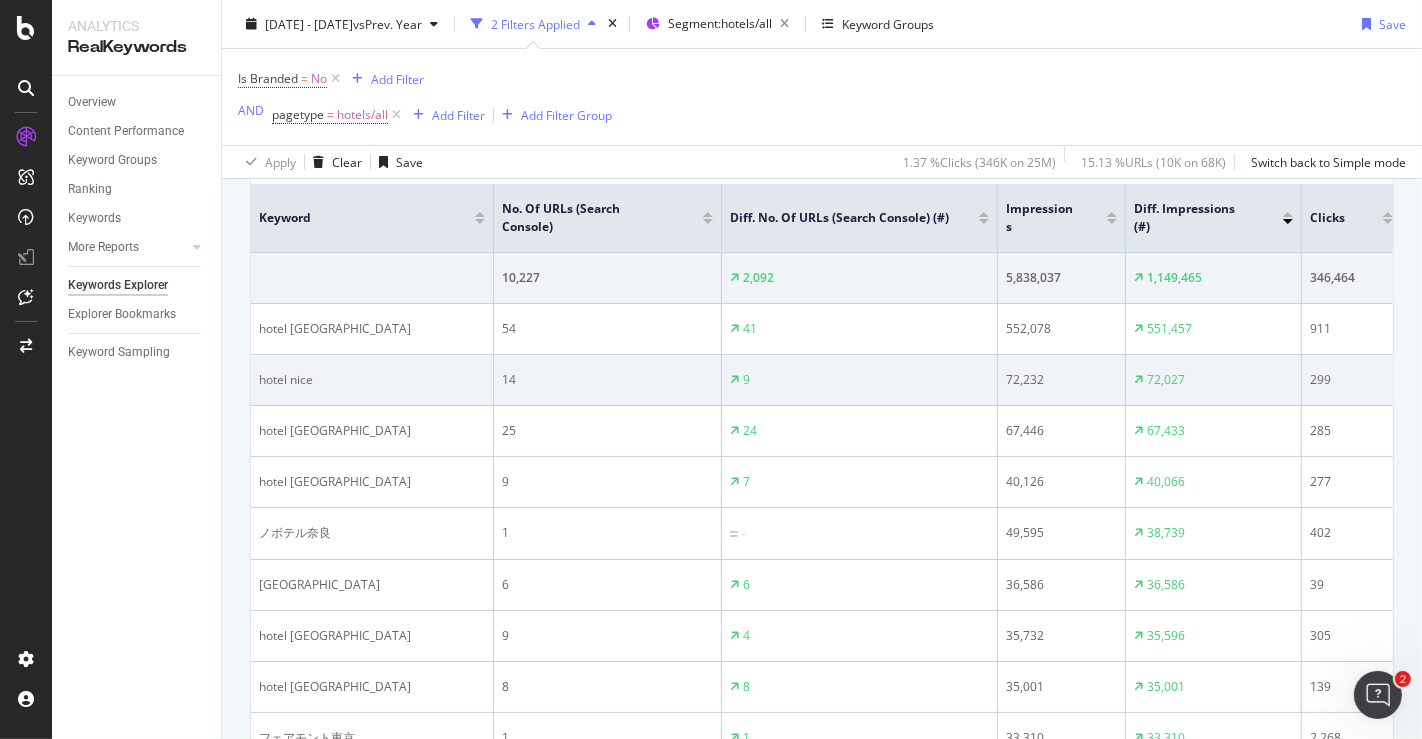click on "1" at bounding box center [607, 533] 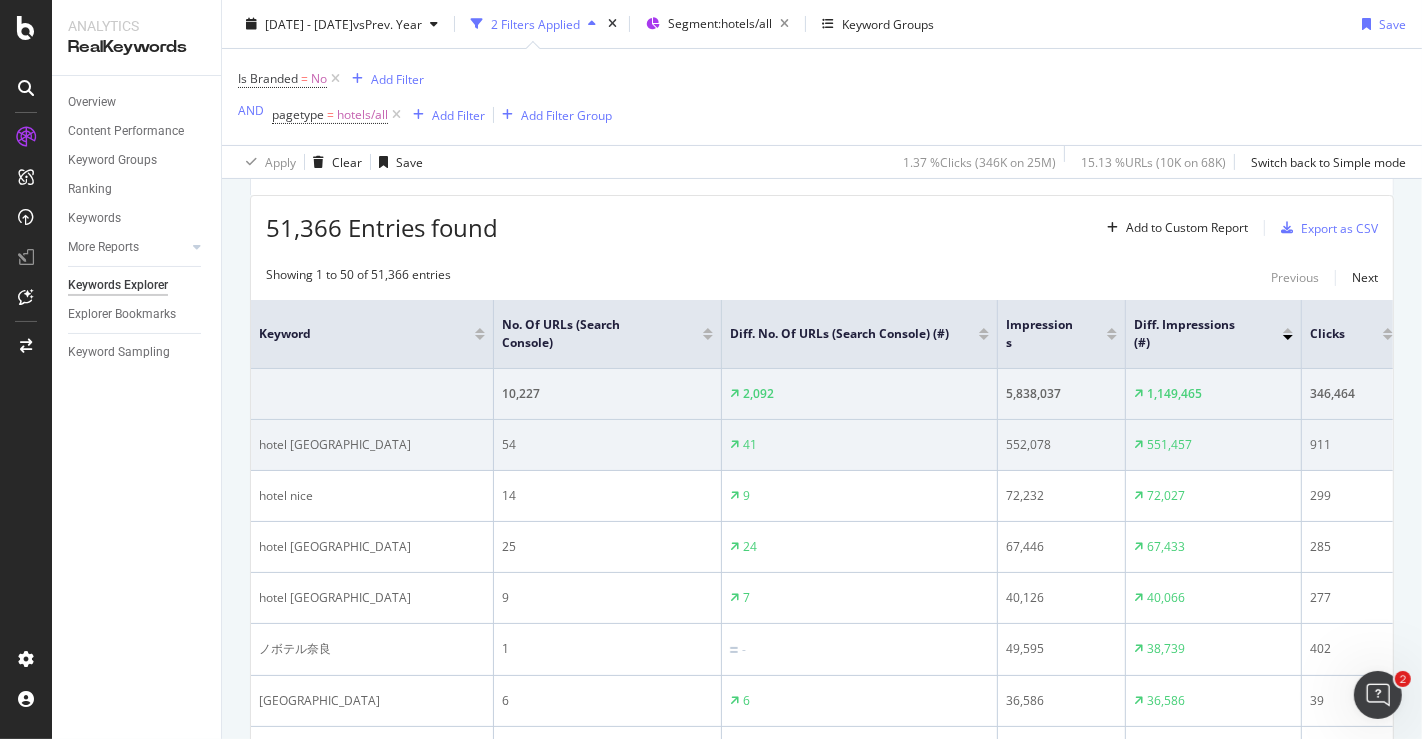 scroll, scrollTop: 213, scrollLeft: 0, axis: vertical 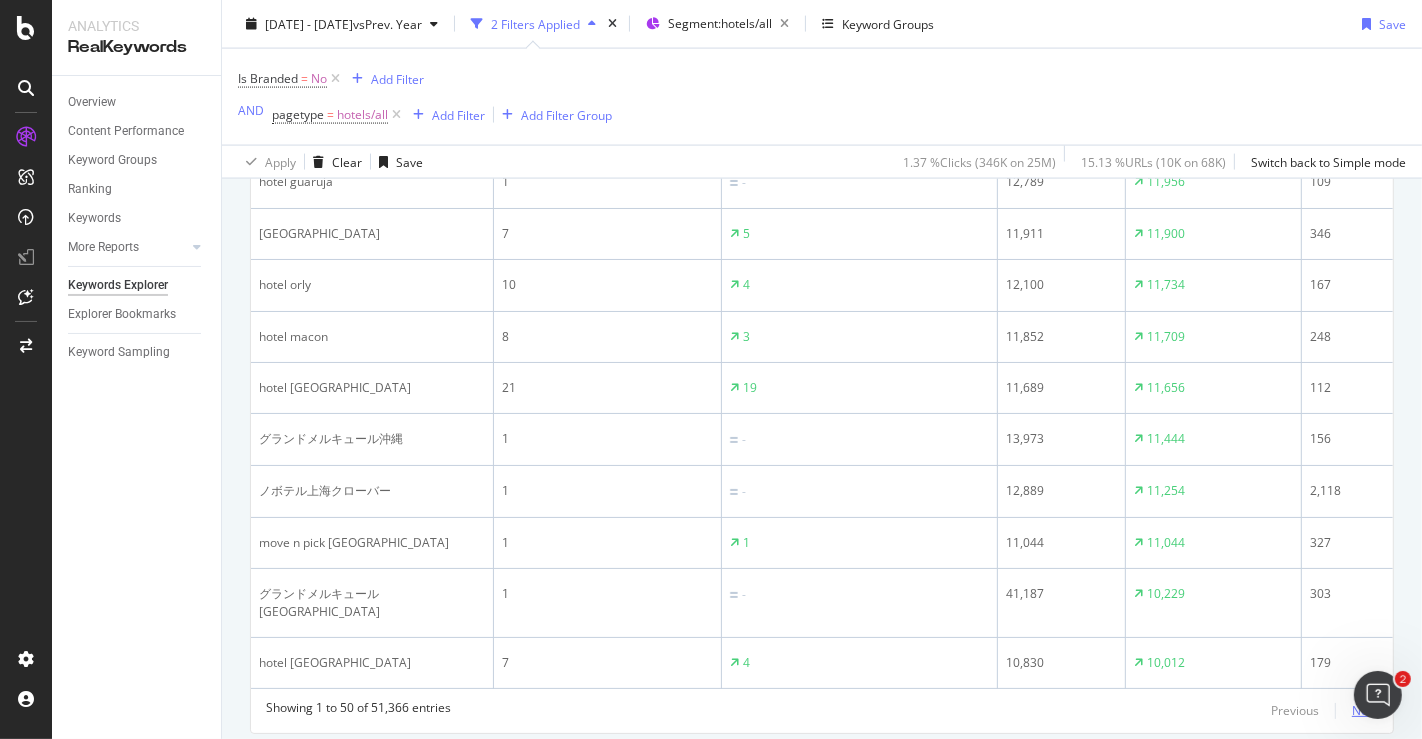 click on "Next" at bounding box center (1365, 710) 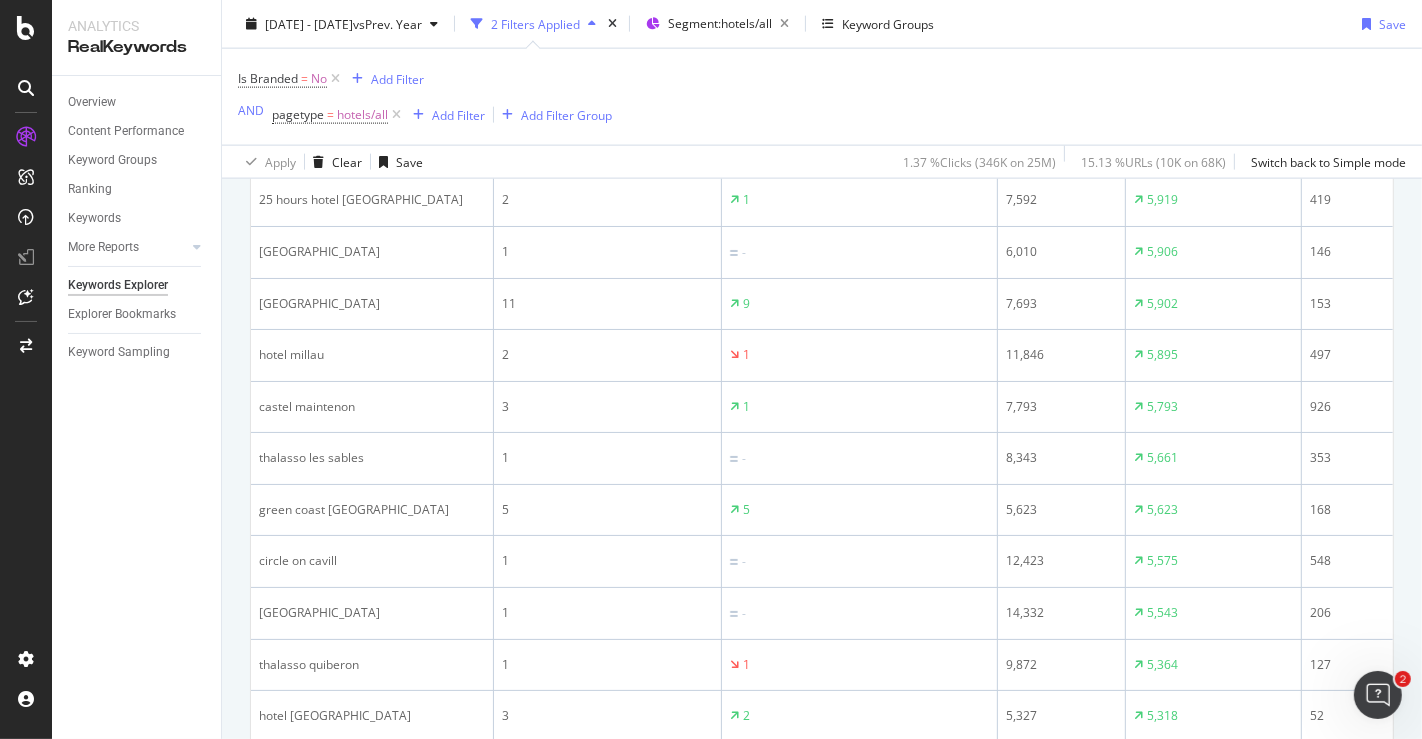 scroll, scrollTop: 2585, scrollLeft: 0, axis: vertical 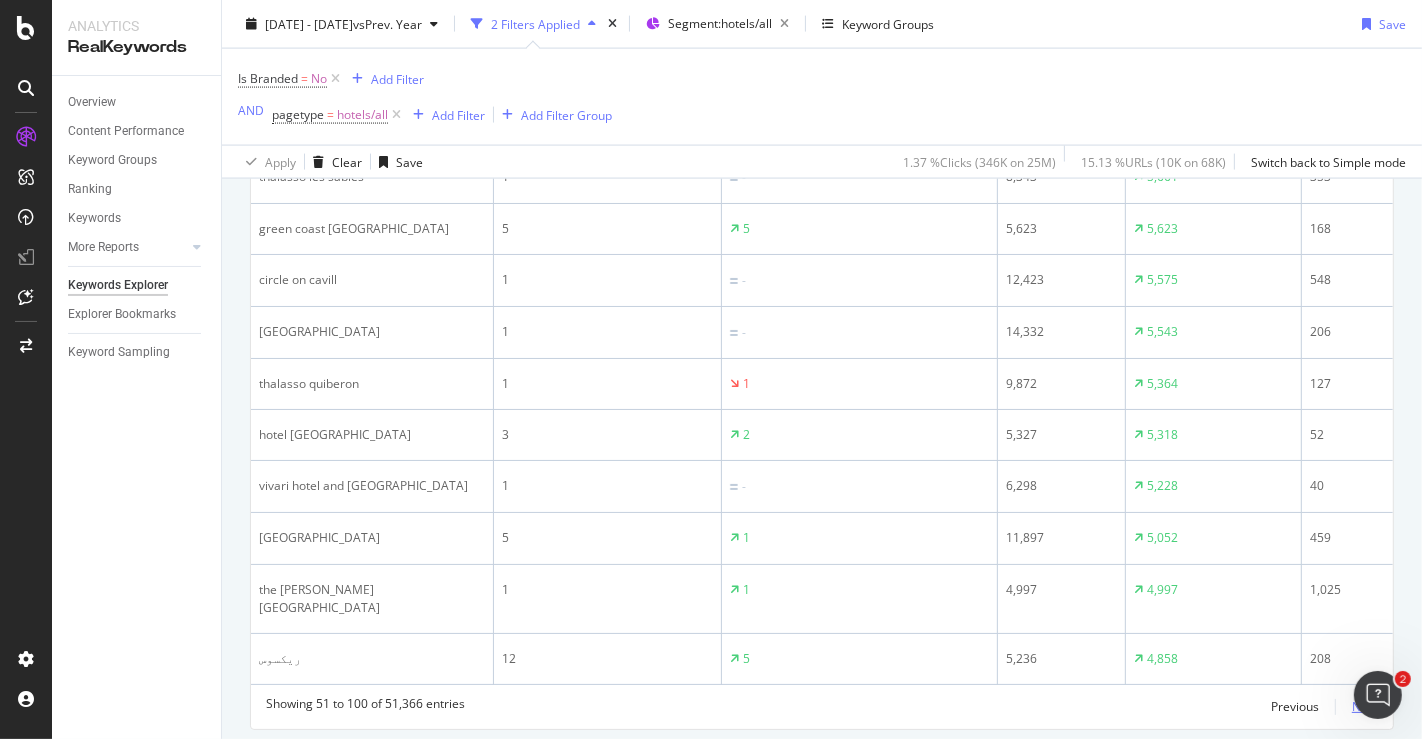 click on "Next" at bounding box center [1365, 706] 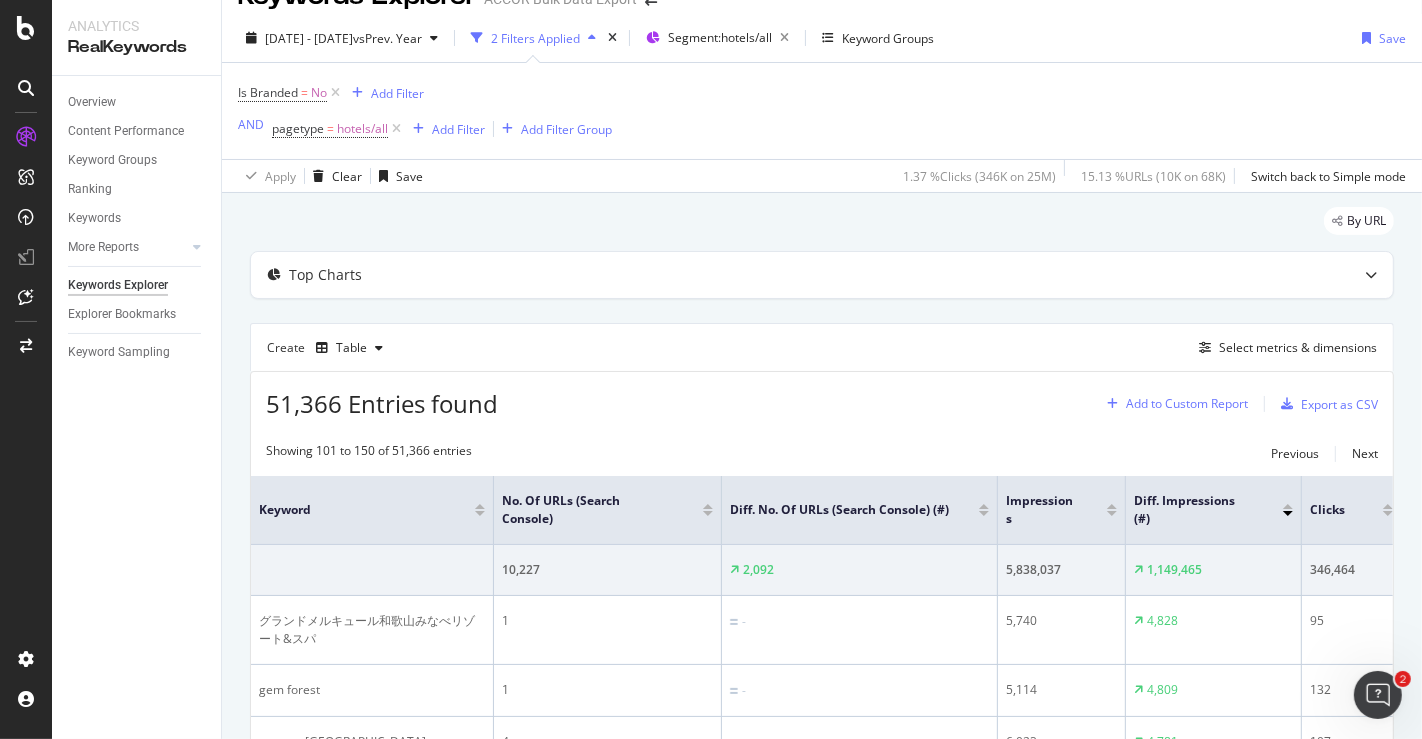 scroll, scrollTop: 2585, scrollLeft: 0, axis: vertical 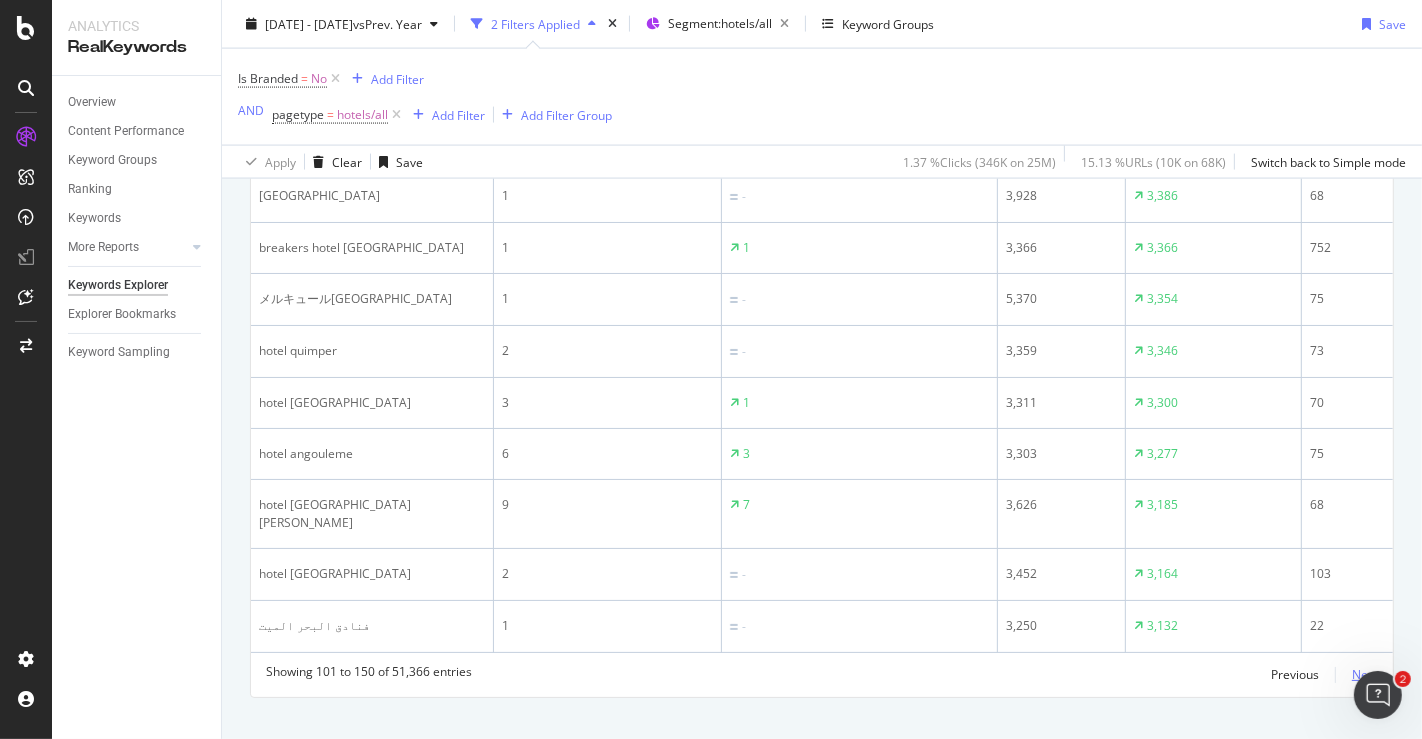 click on "Next" at bounding box center [1365, 674] 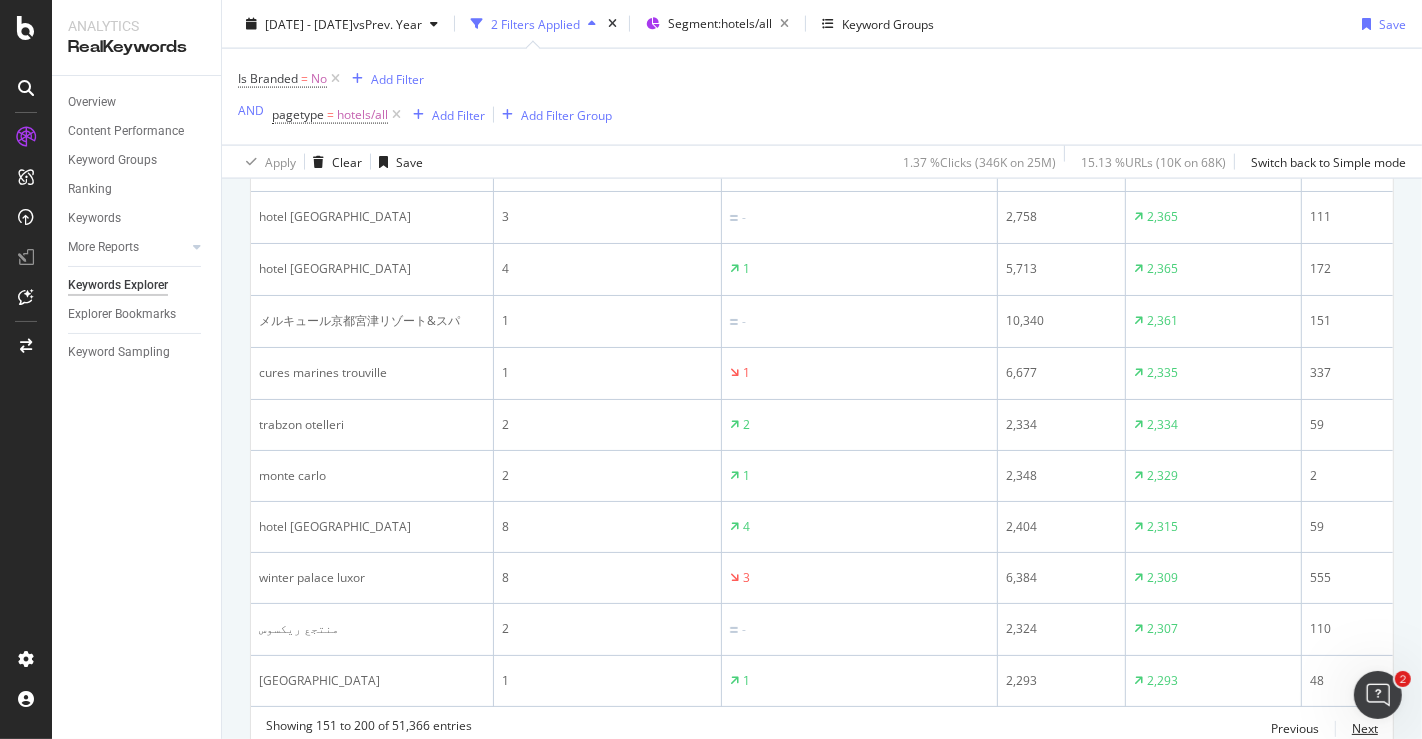 scroll, scrollTop: 2600, scrollLeft: 0, axis: vertical 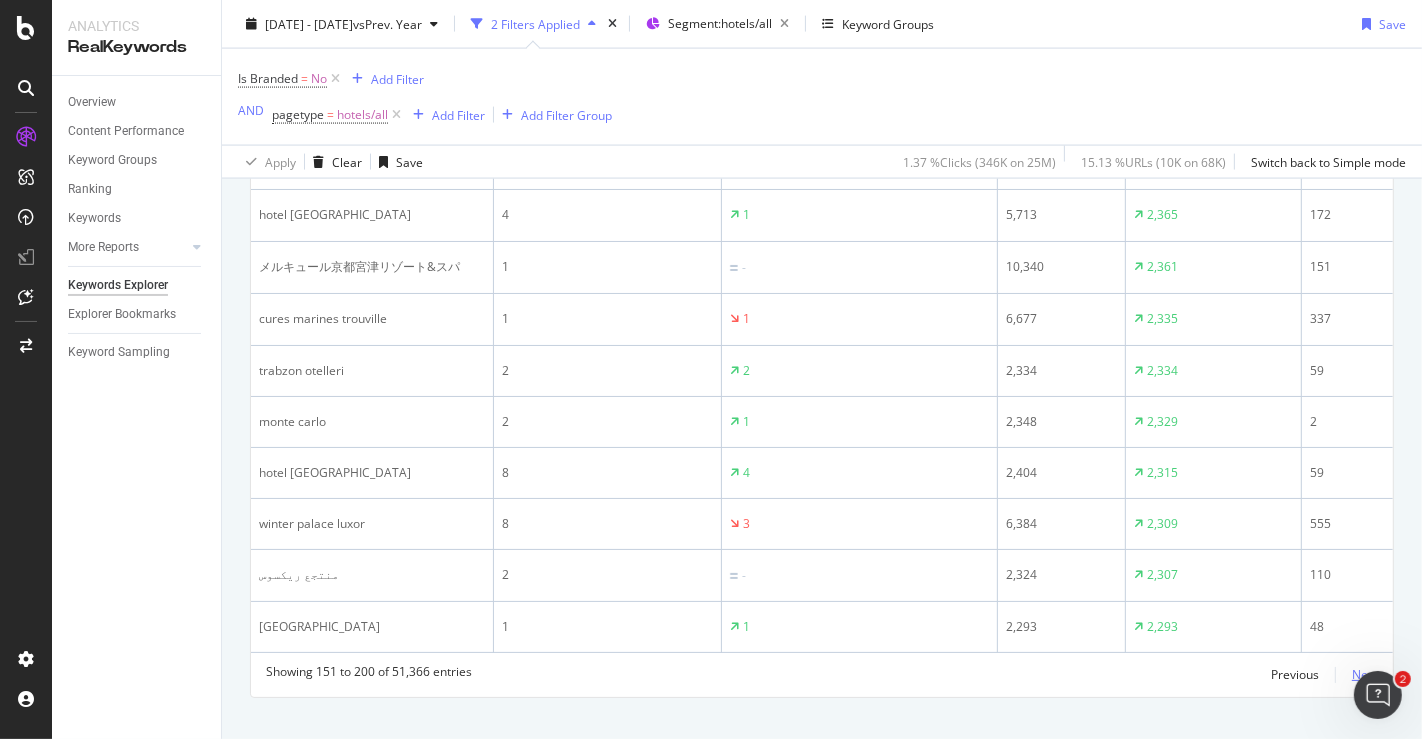 click on "Next" at bounding box center [1365, 674] 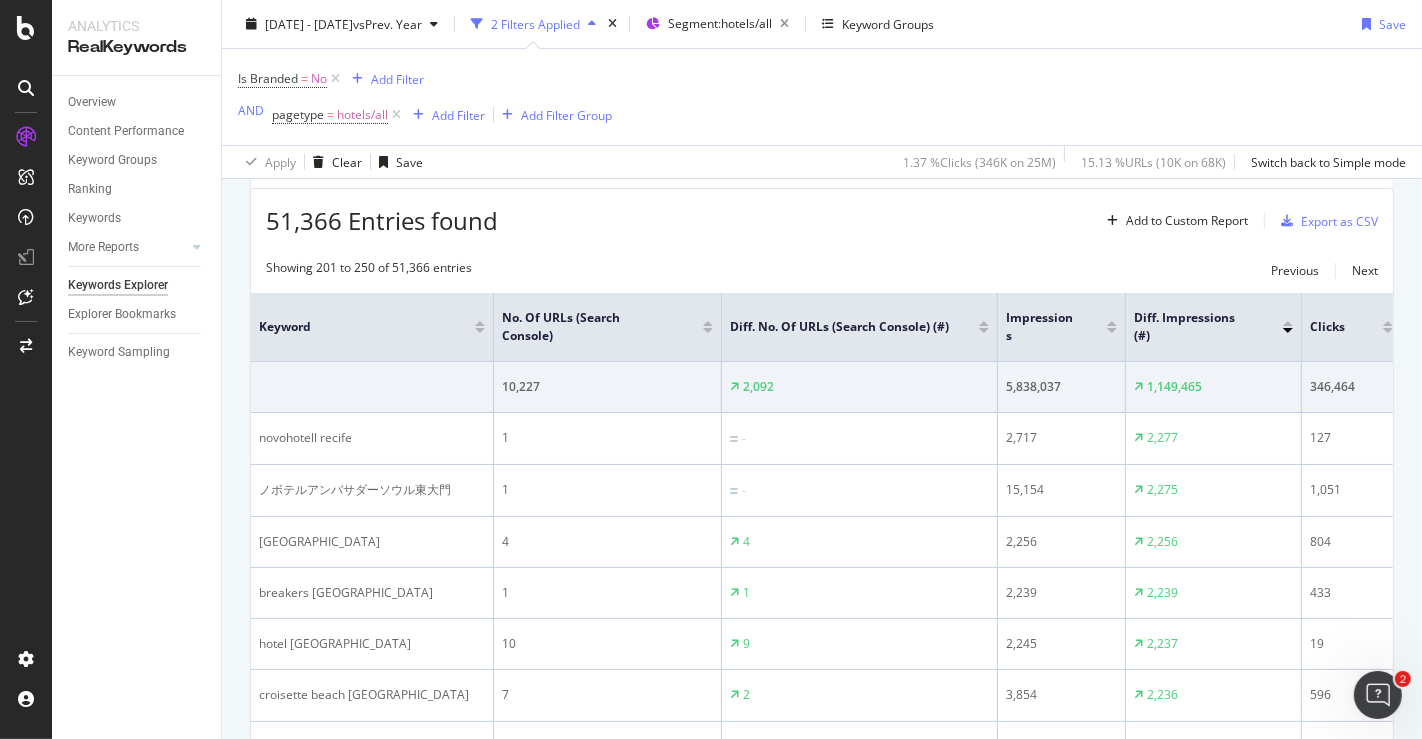 scroll, scrollTop: 213, scrollLeft: 0, axis: vertical 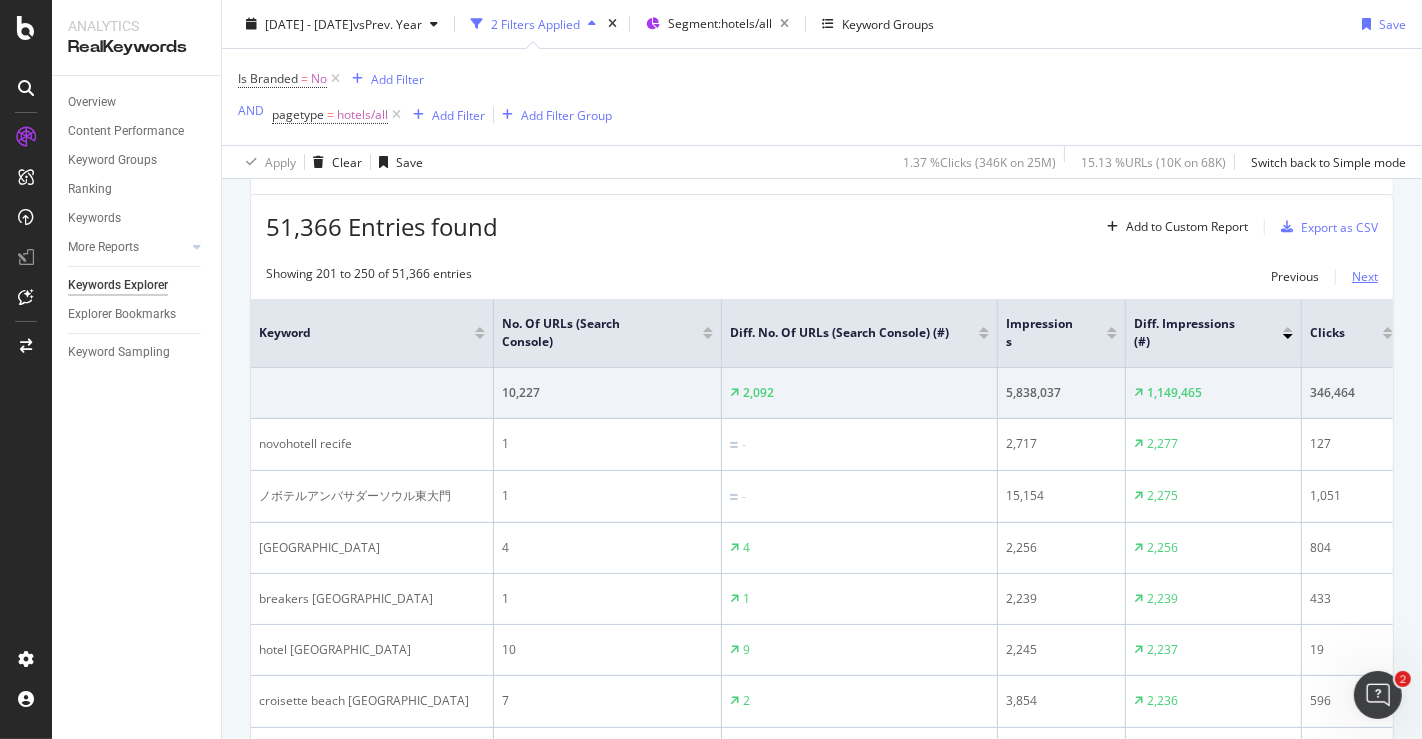 click on "Next" at bounding box center (1365, 276) 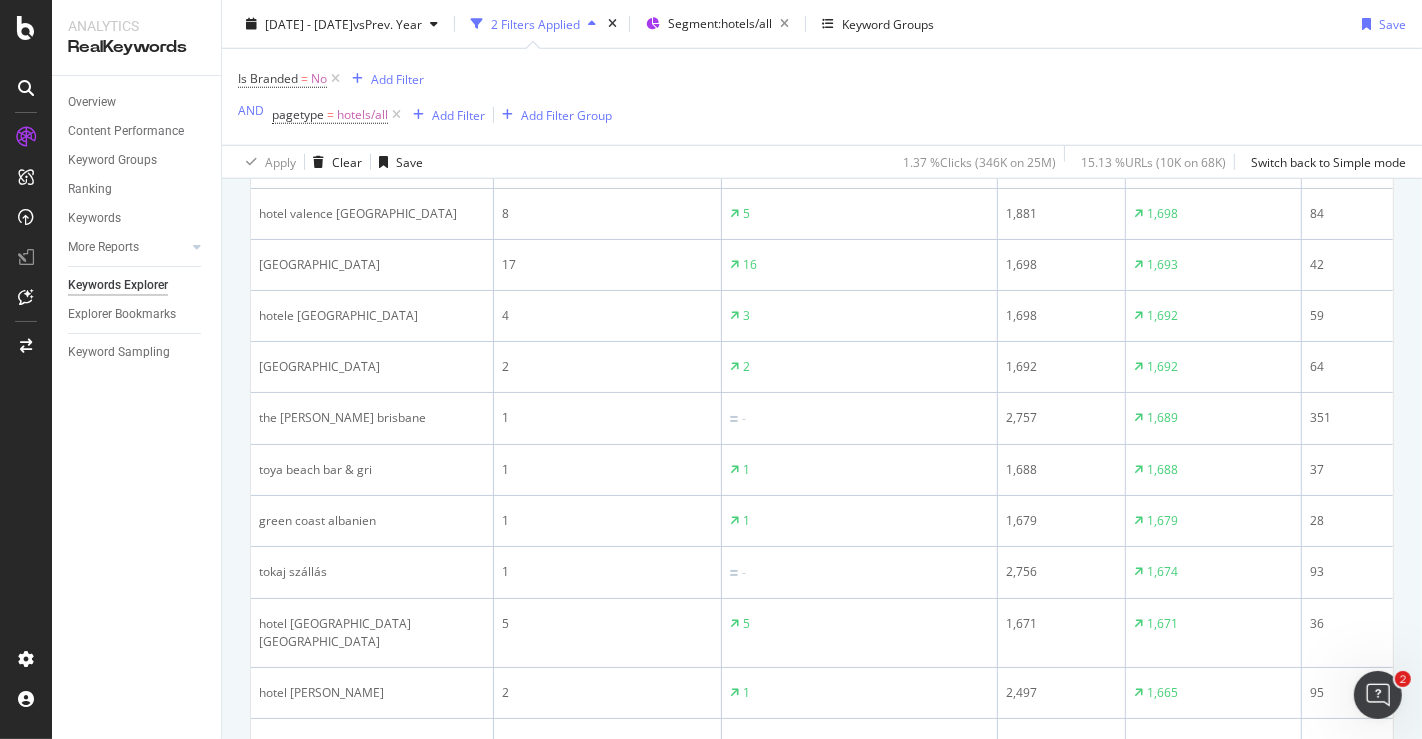 scroll, scrollTop: 1561, scrollLeft: 0, axis: vertical 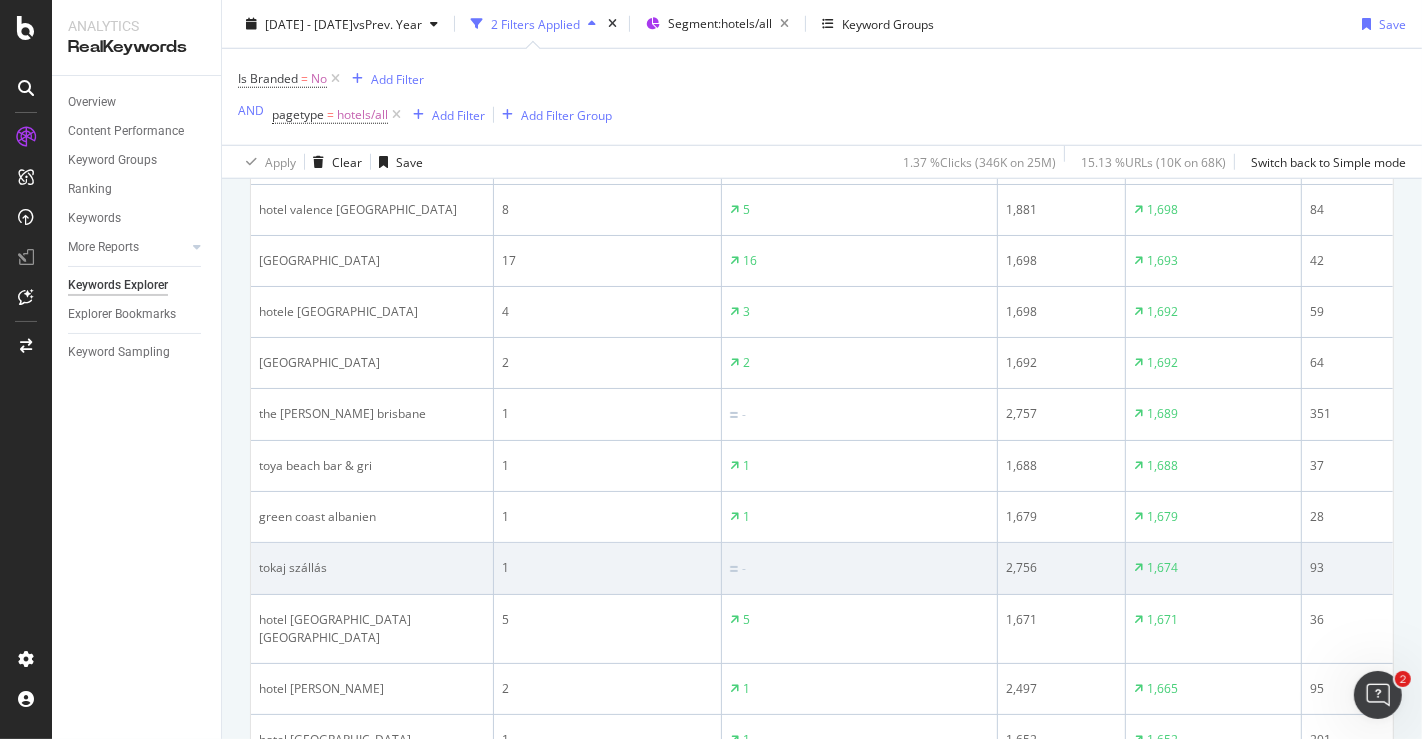 type 